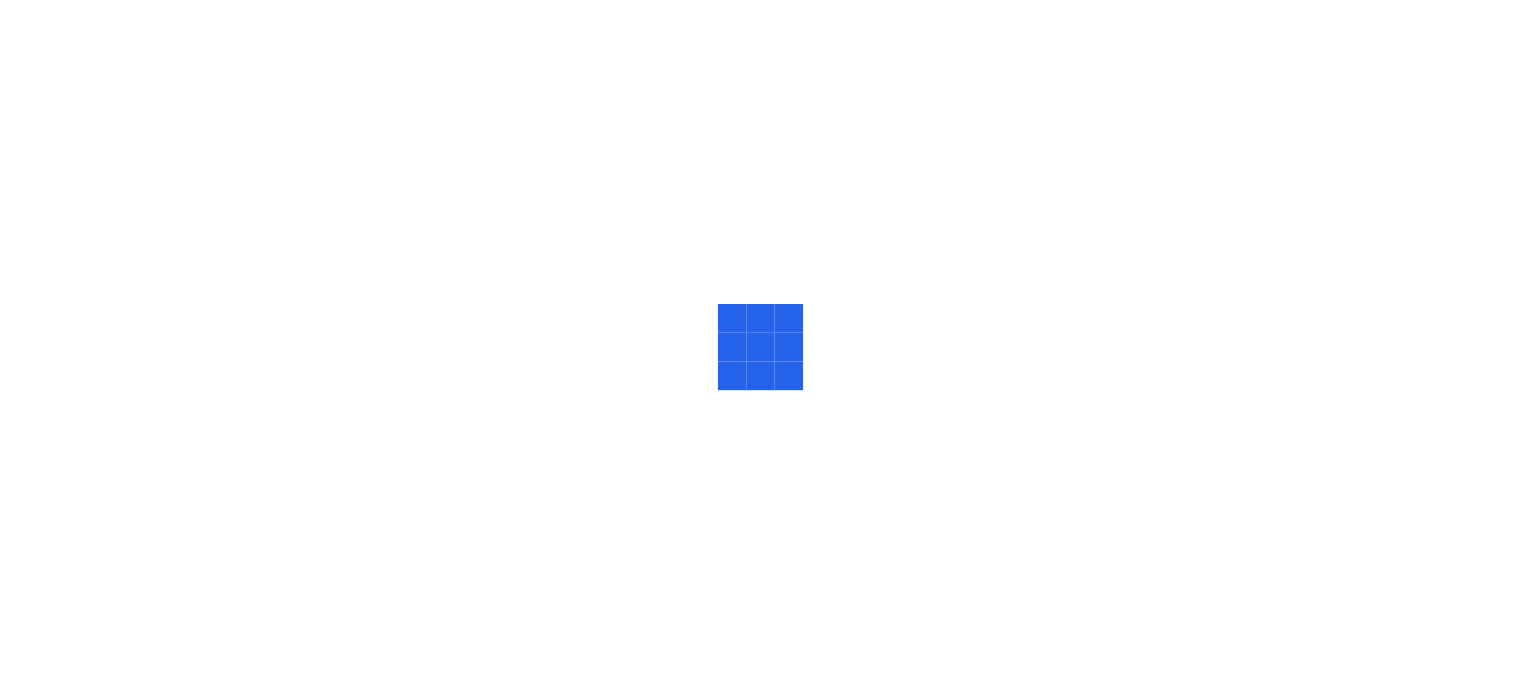 scroll, scrollTop: 0, scrollLeft: 0, axis: both 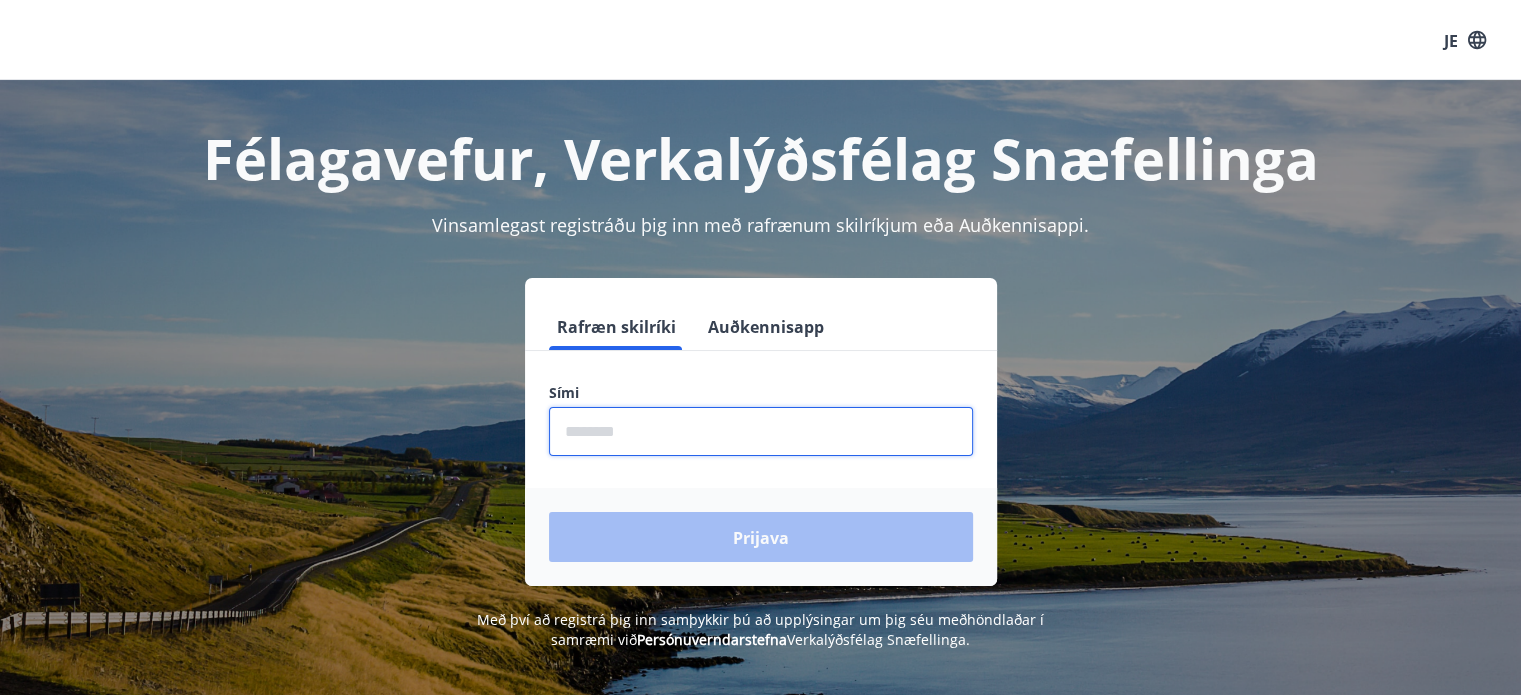 click at bounding box center [761, 431] 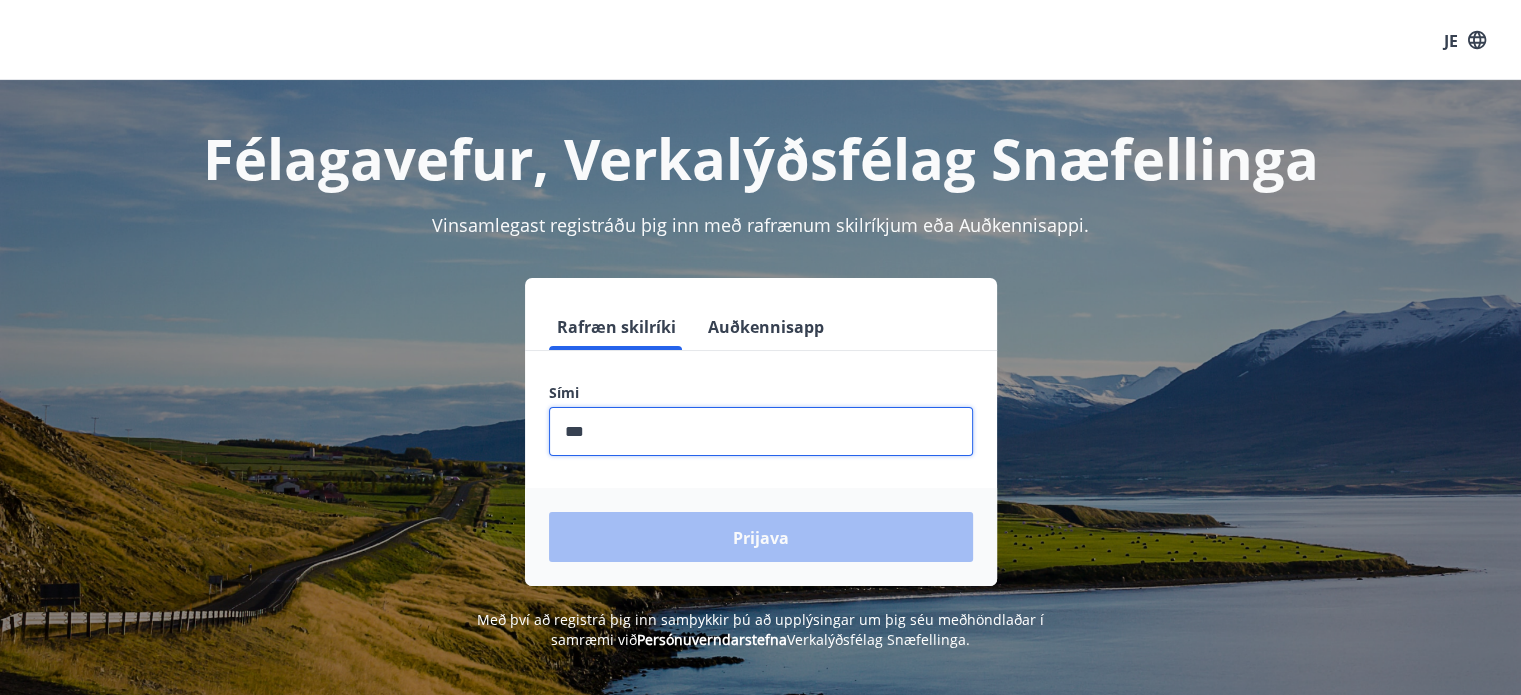 type on "********" 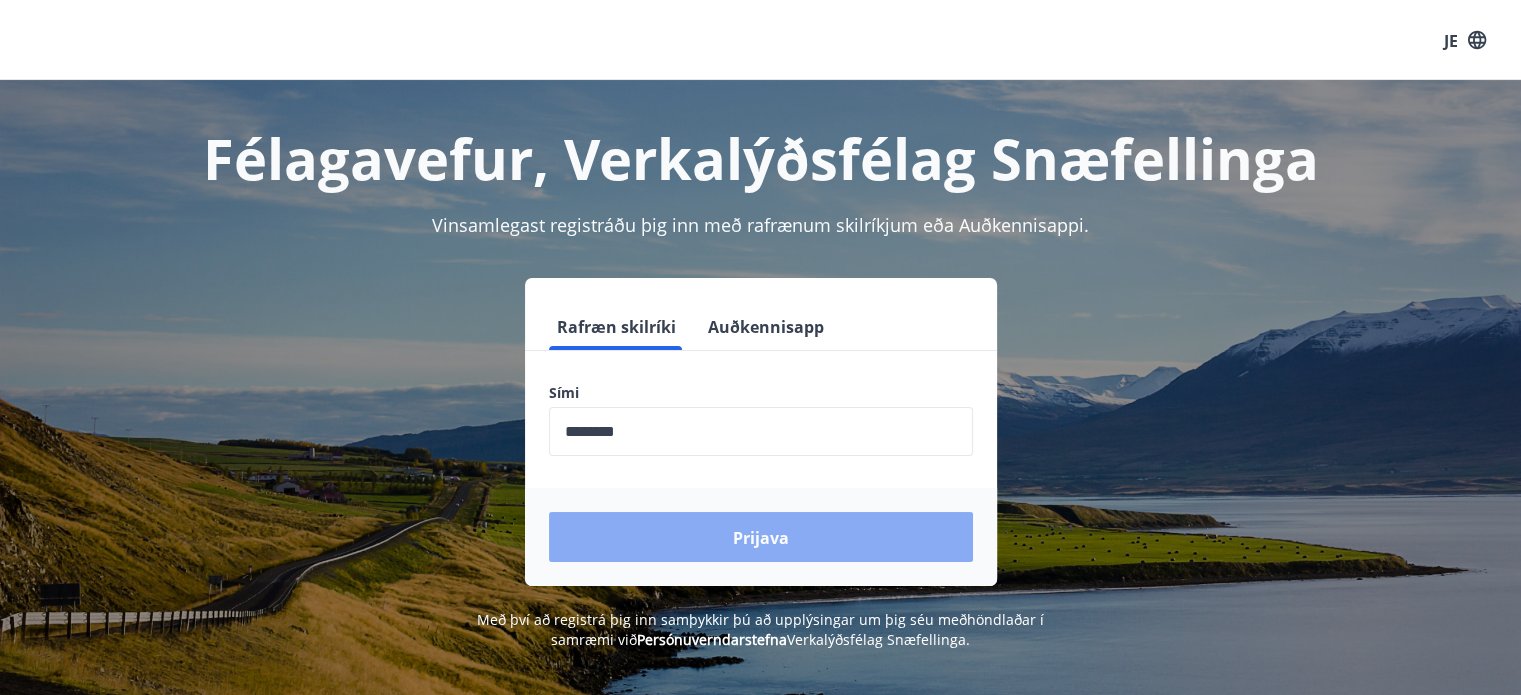 click on "Prijava" at bounding box center [761, 538] 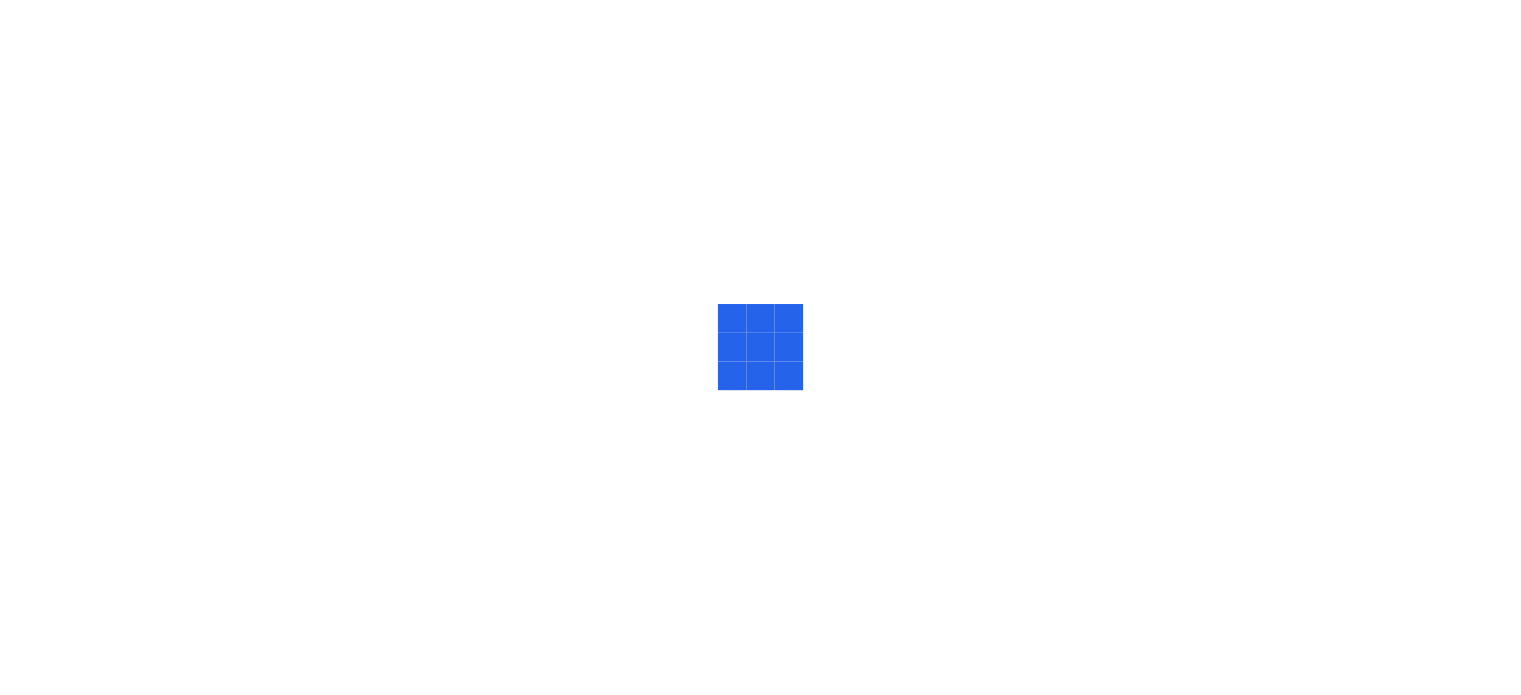 scroll, scrollTop: 0, scrollLeft: 0, axis: both 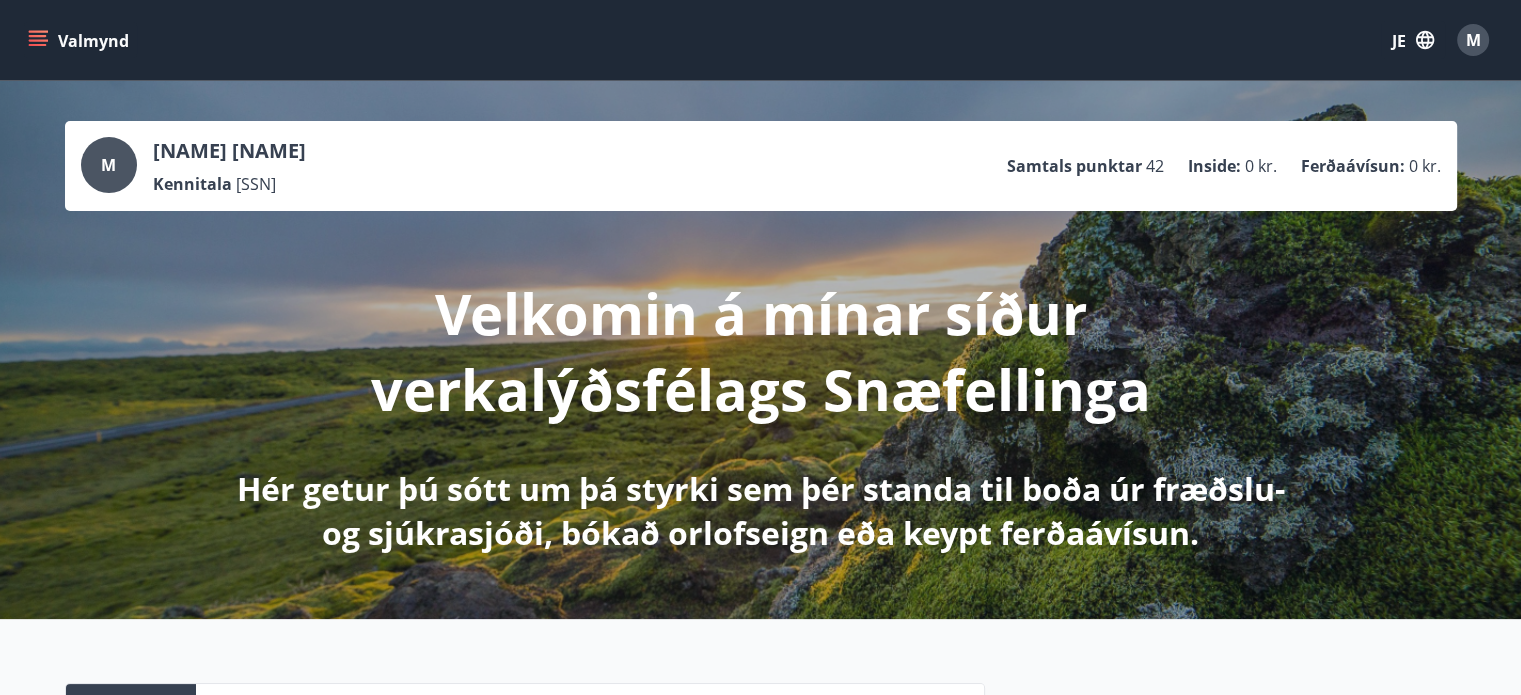 click 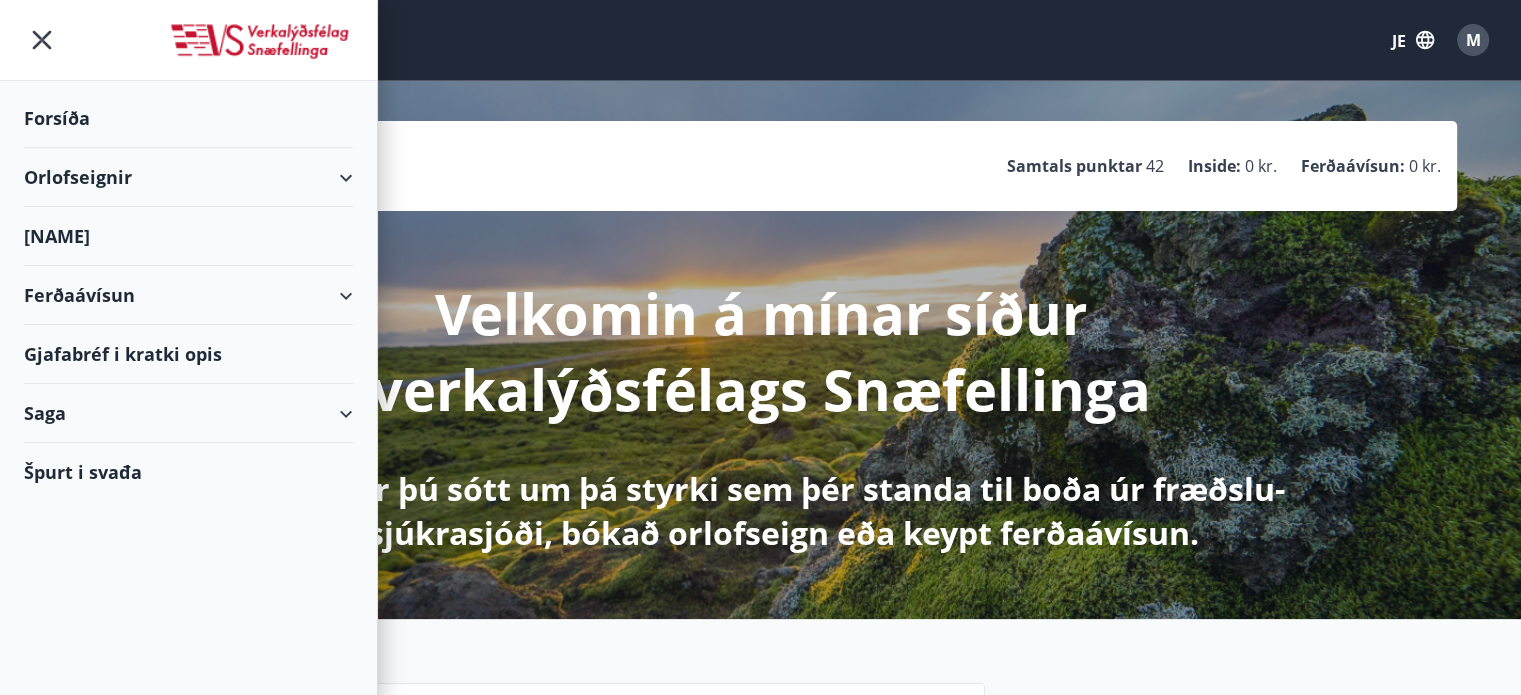 click 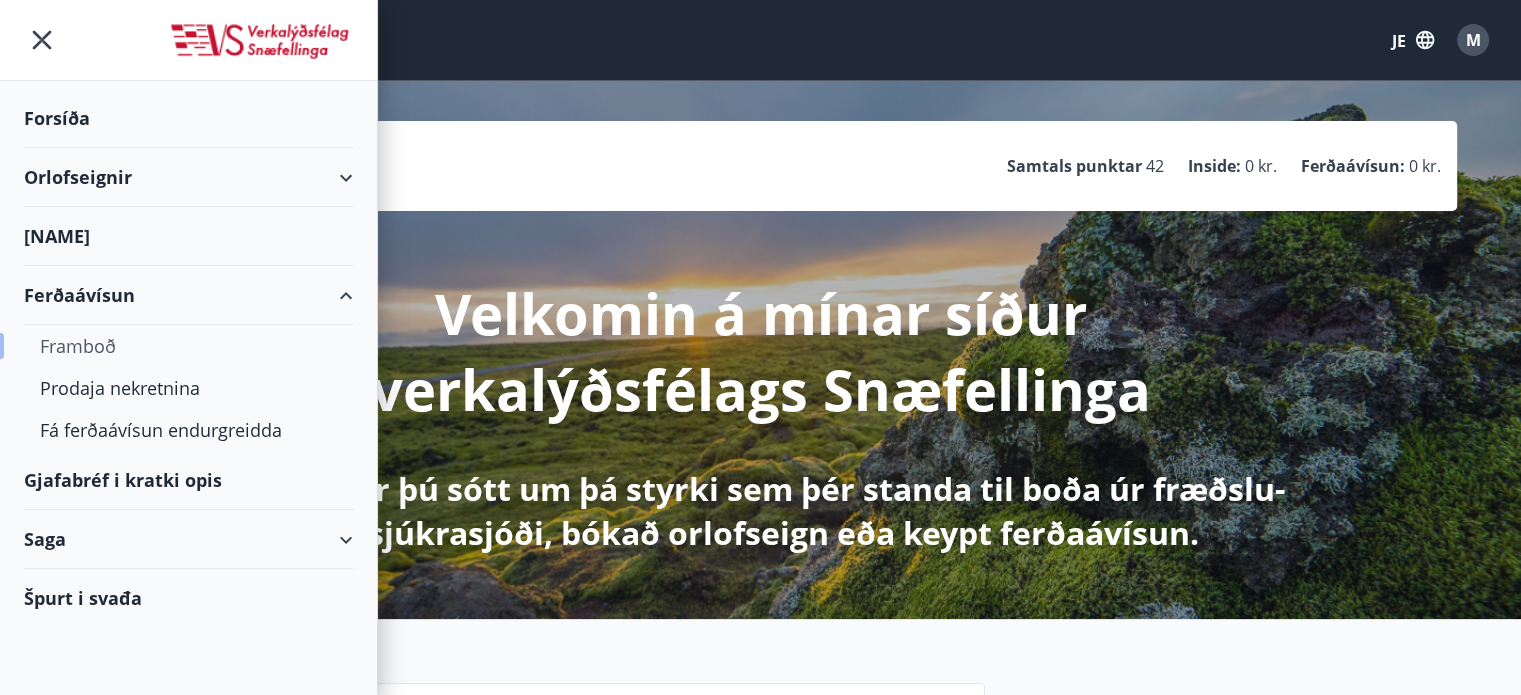click on "Framboð" at bounding box center [78, 346] 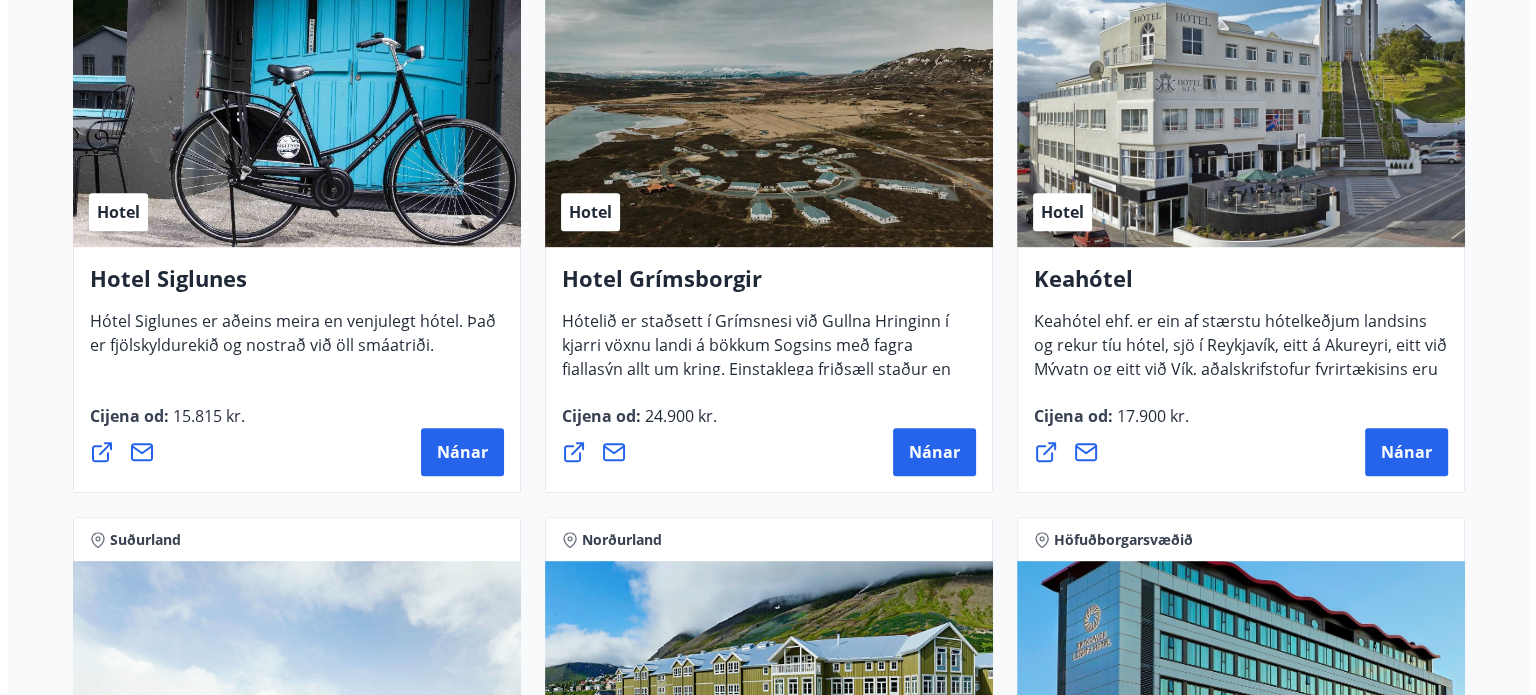 scroll, scrollTop: 993, scrollLeft: 0, axis: vertical 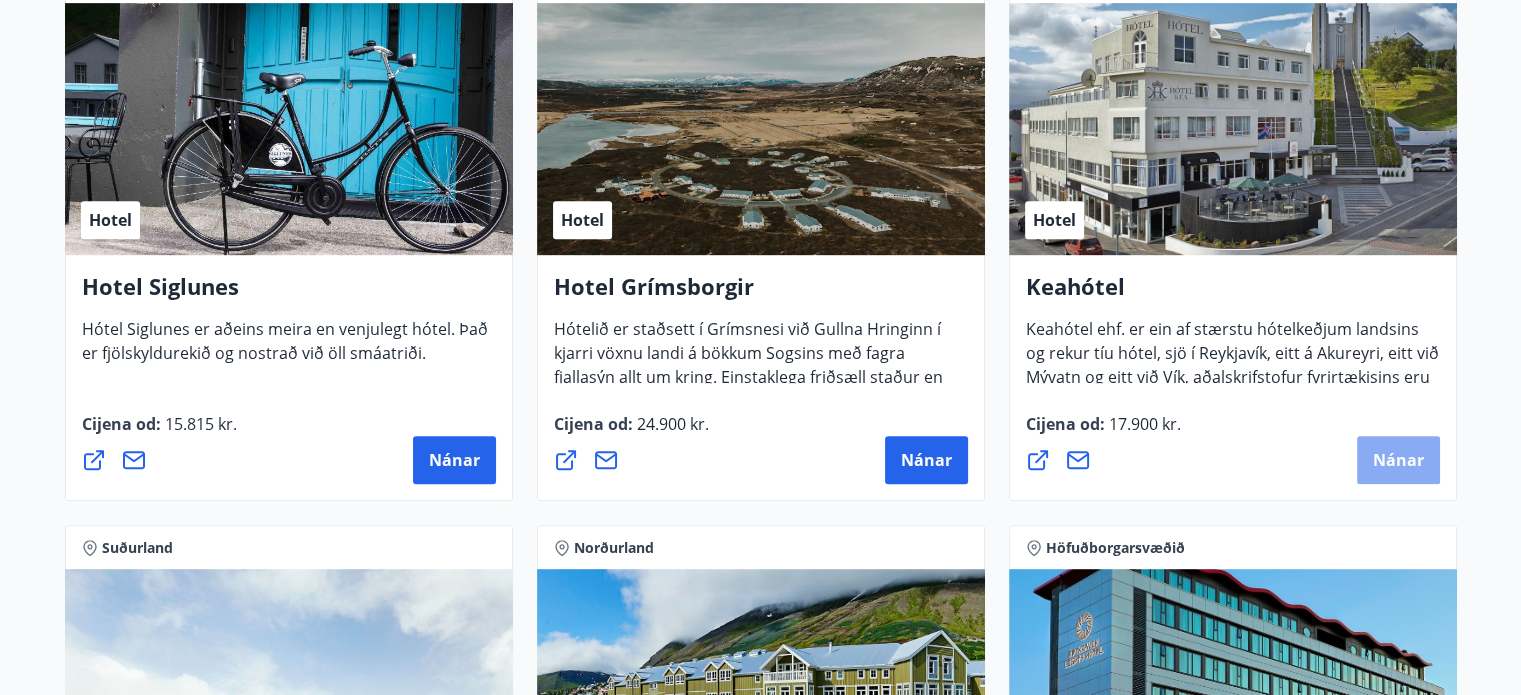 click on "Nánar" at bounding box center (1398, 460) 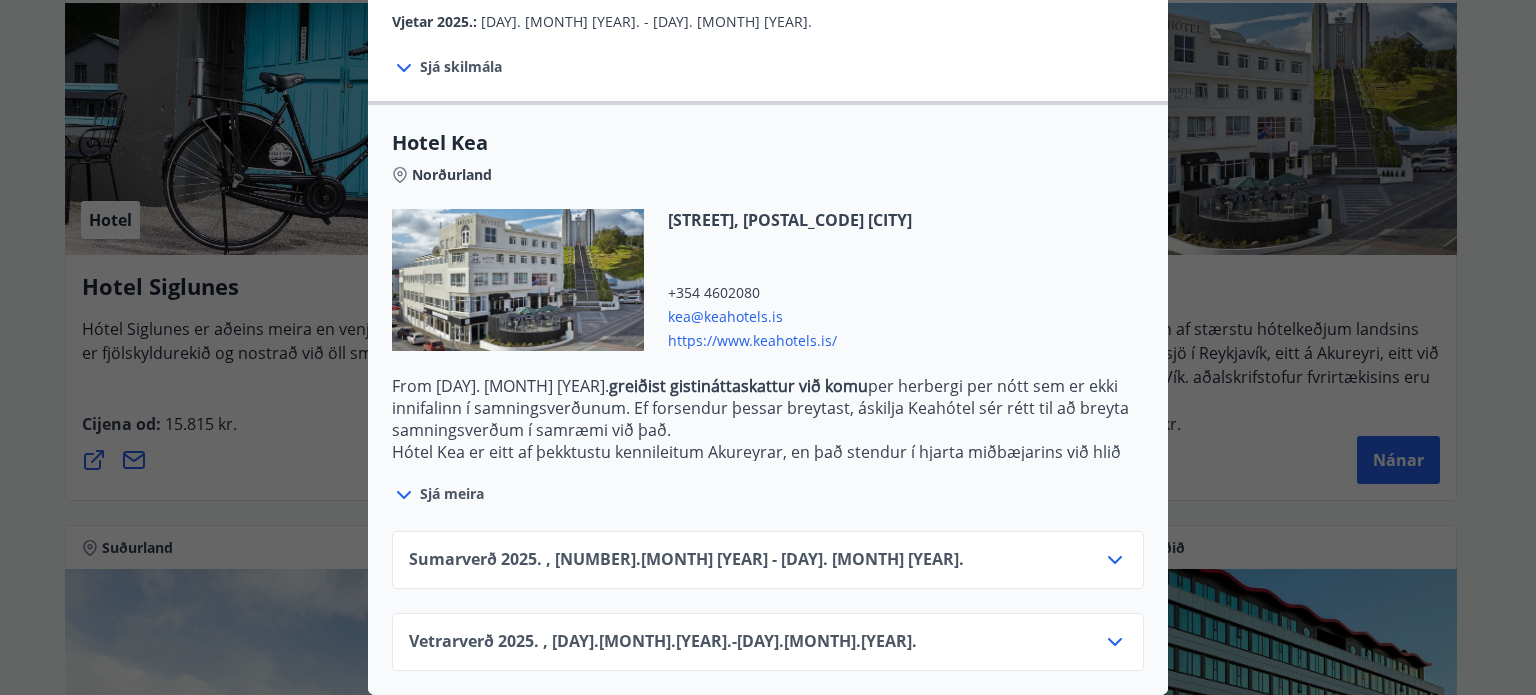 scroll, scrollTop: 422, scrollLeft: 0, axis: vertical 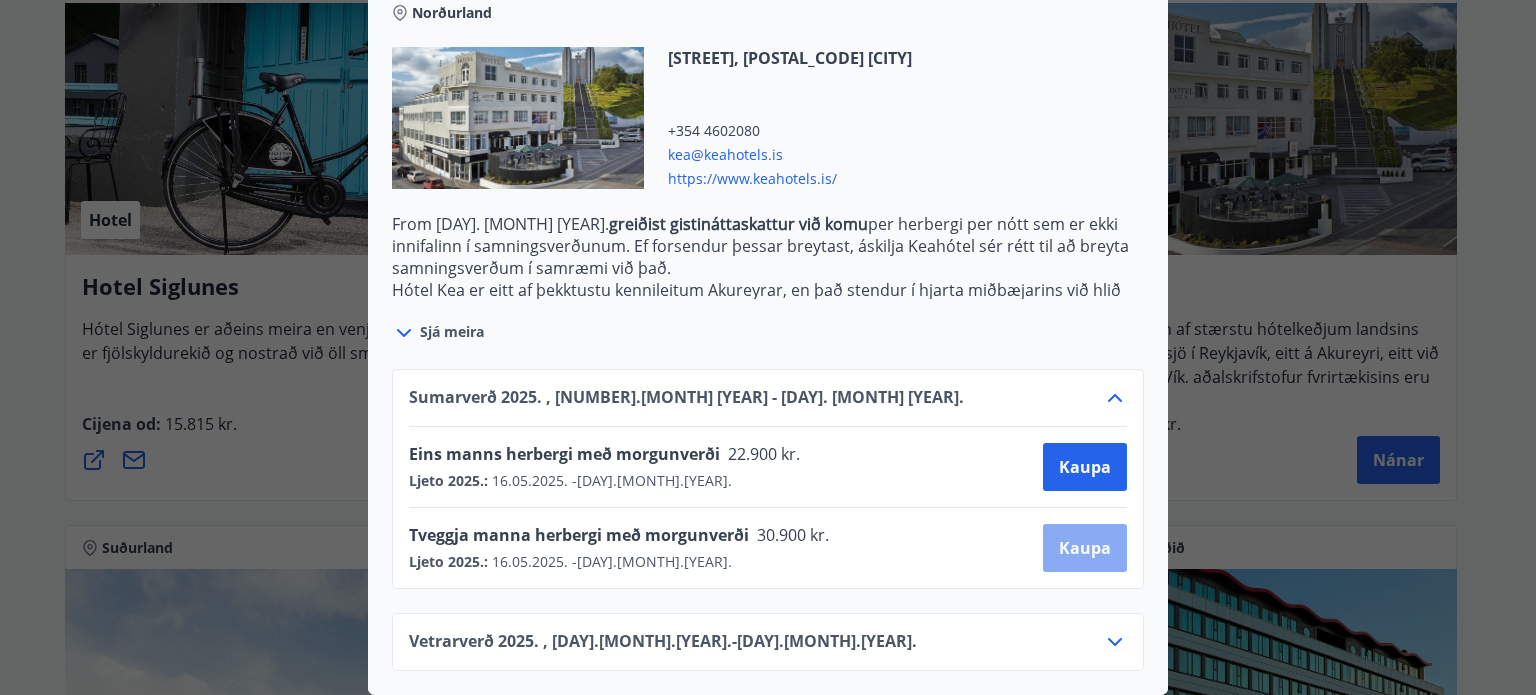 click on "Kaupa" at bounding box center [1085, 548] 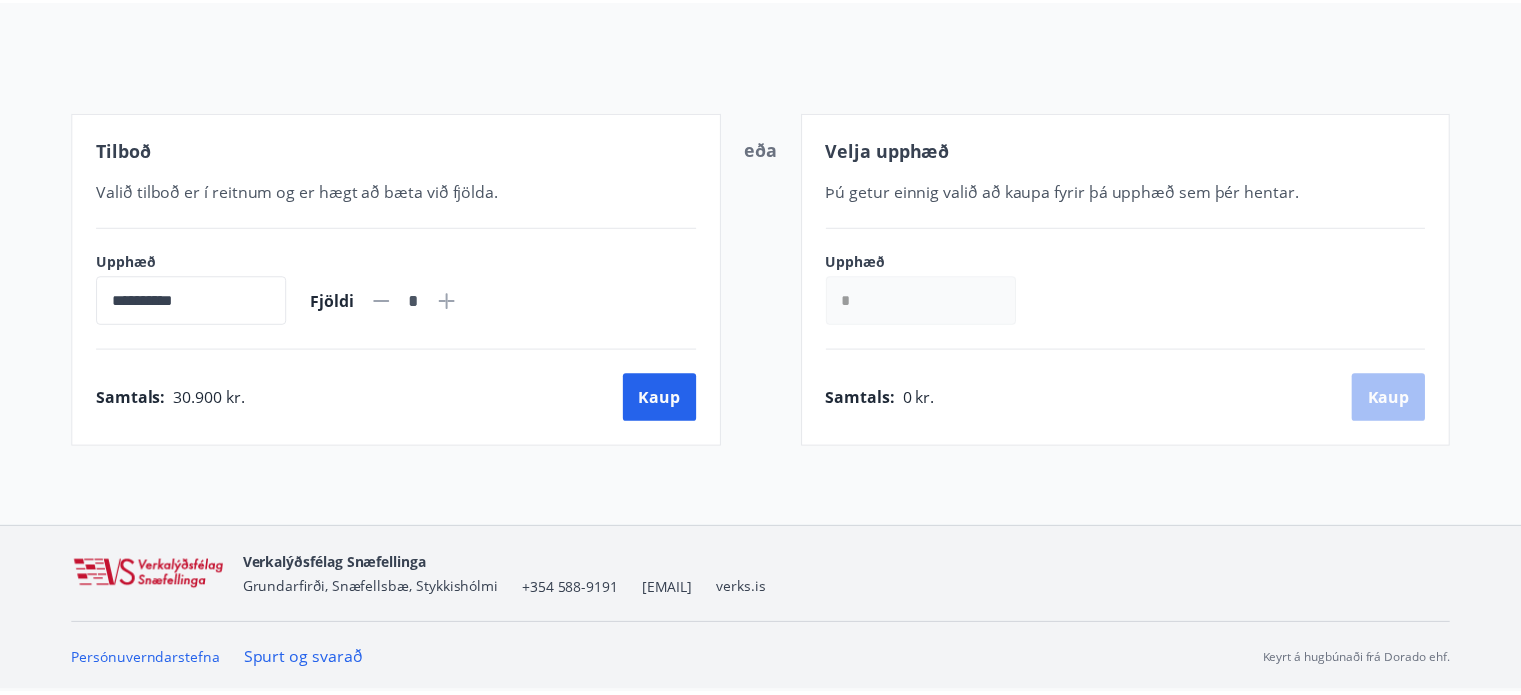 scroll, scrollTop: 204, scrollLeft: 0, axis: vertical 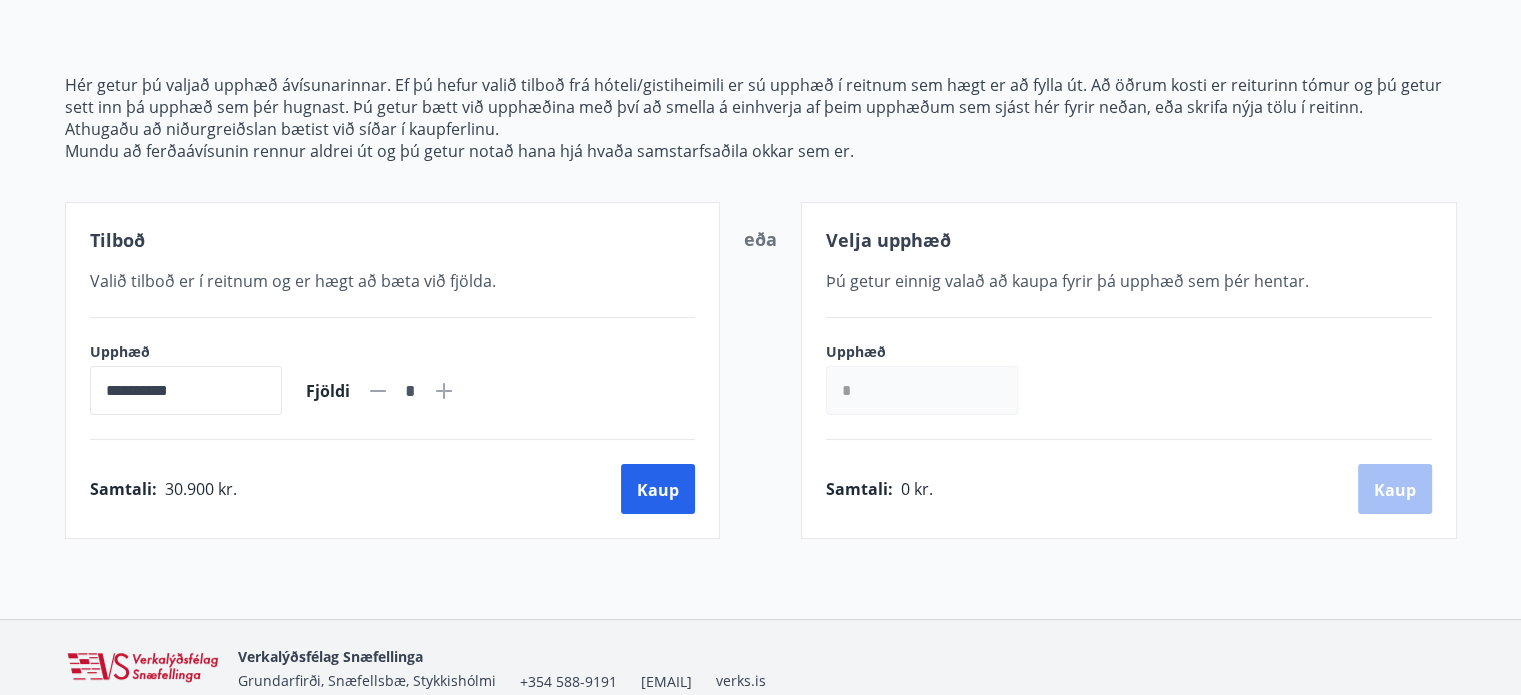 click 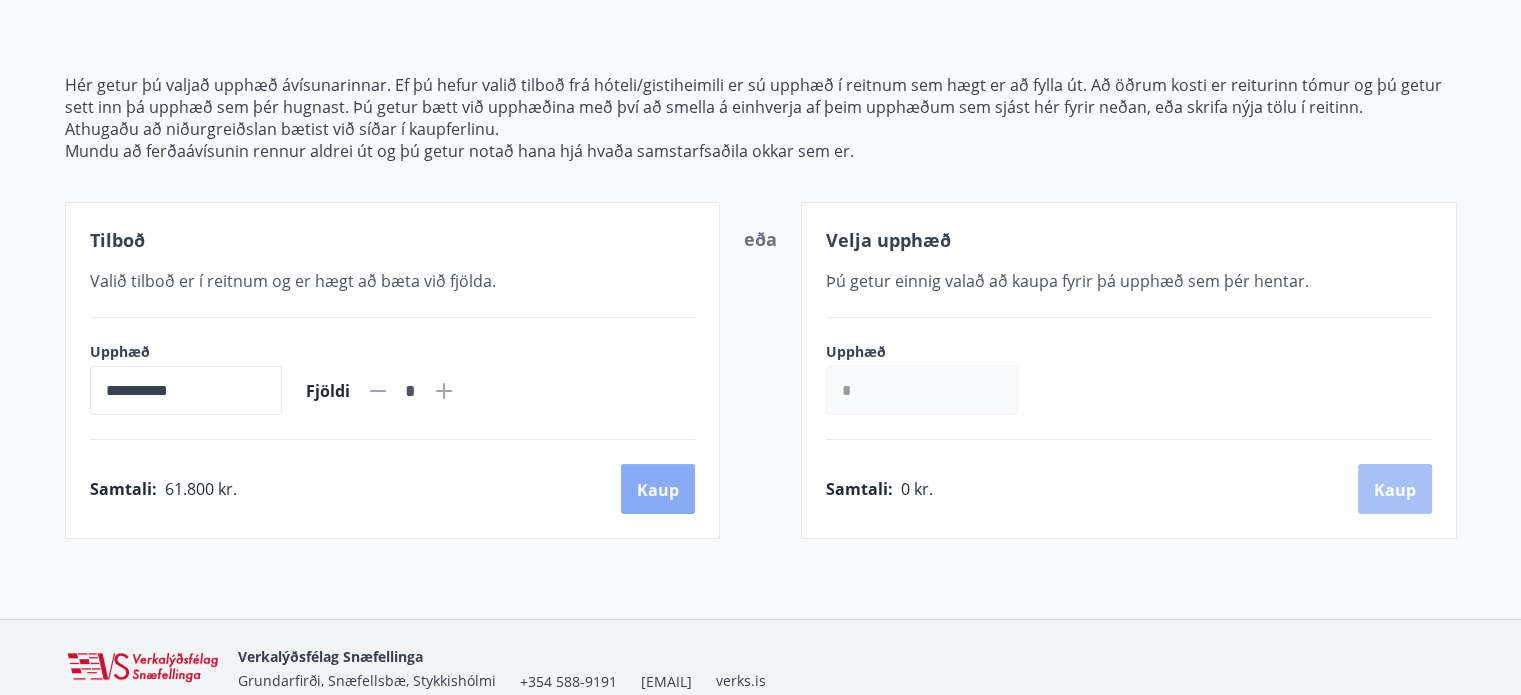 click on "Kaup" at bounding box center (658, 489) 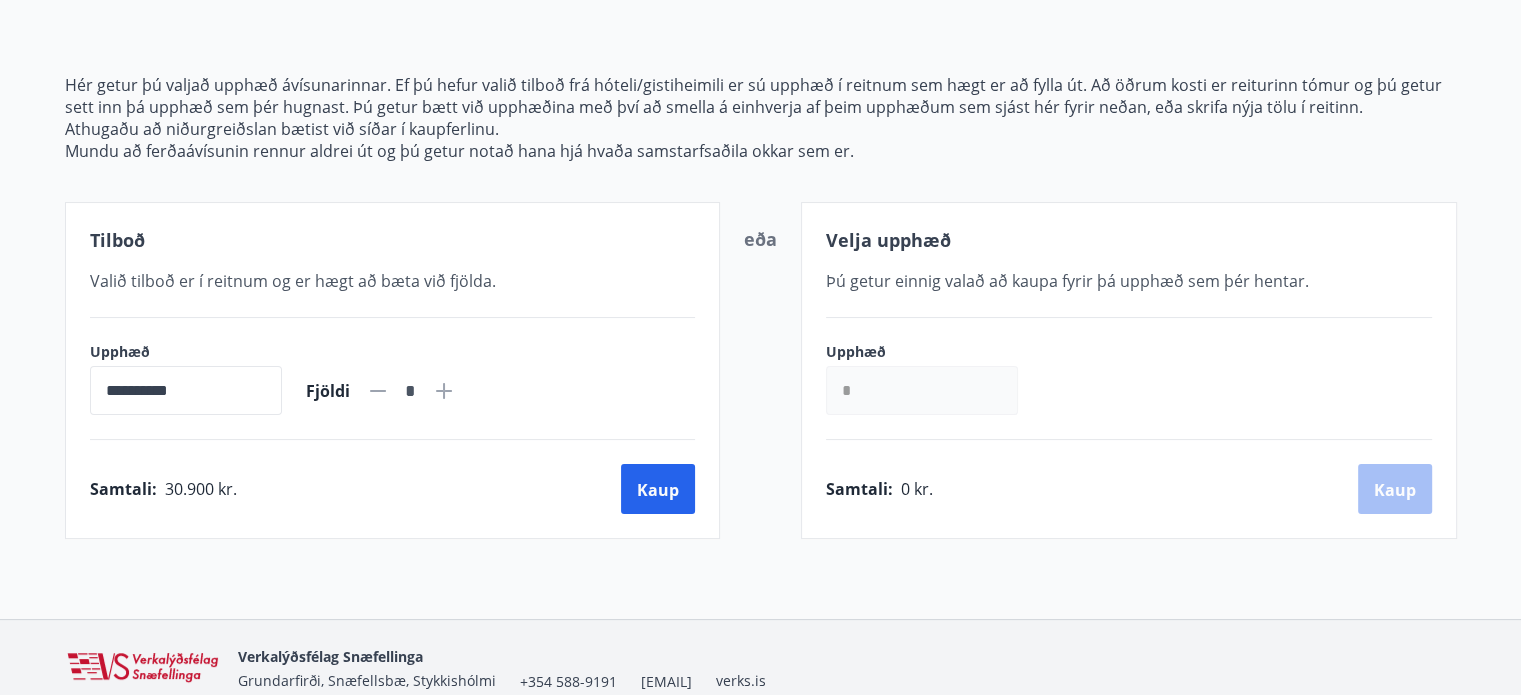 click 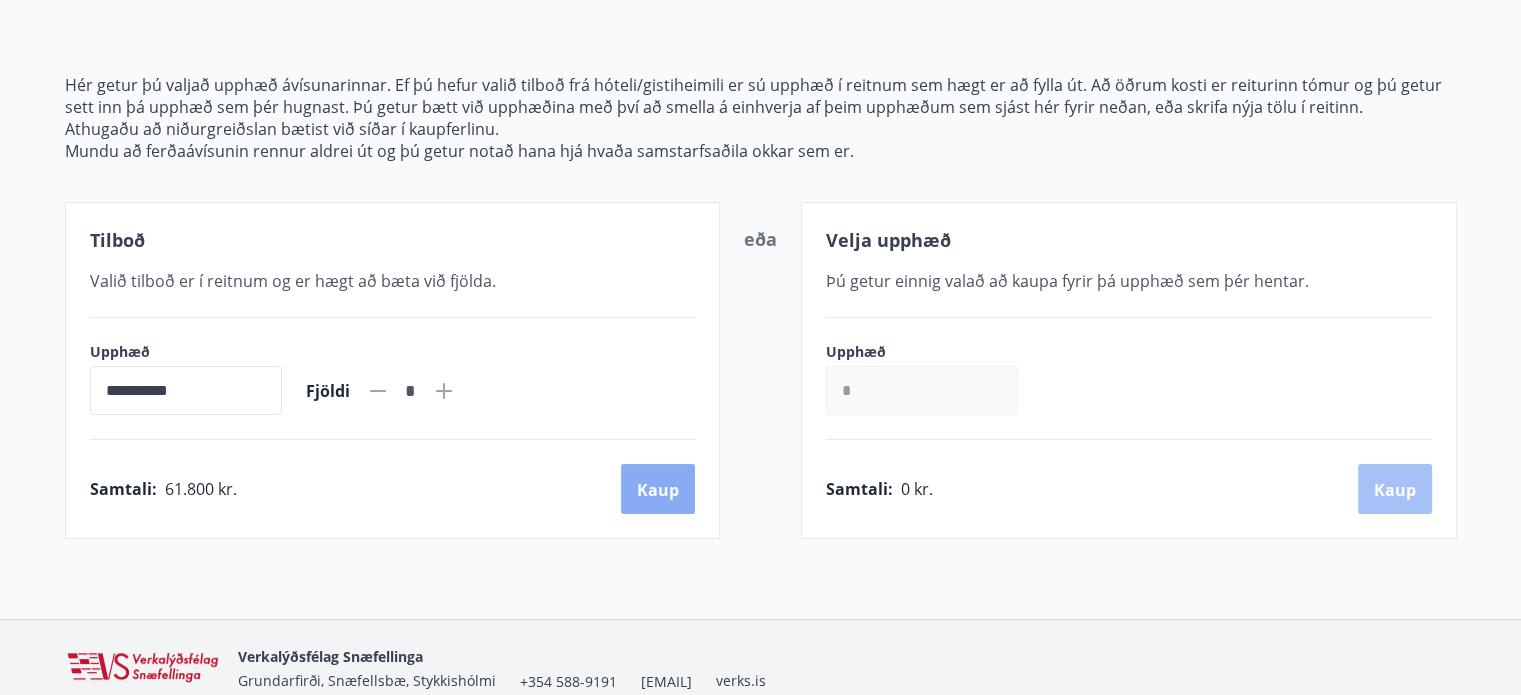 click on "Kaup" at bounding box center (658, 490) 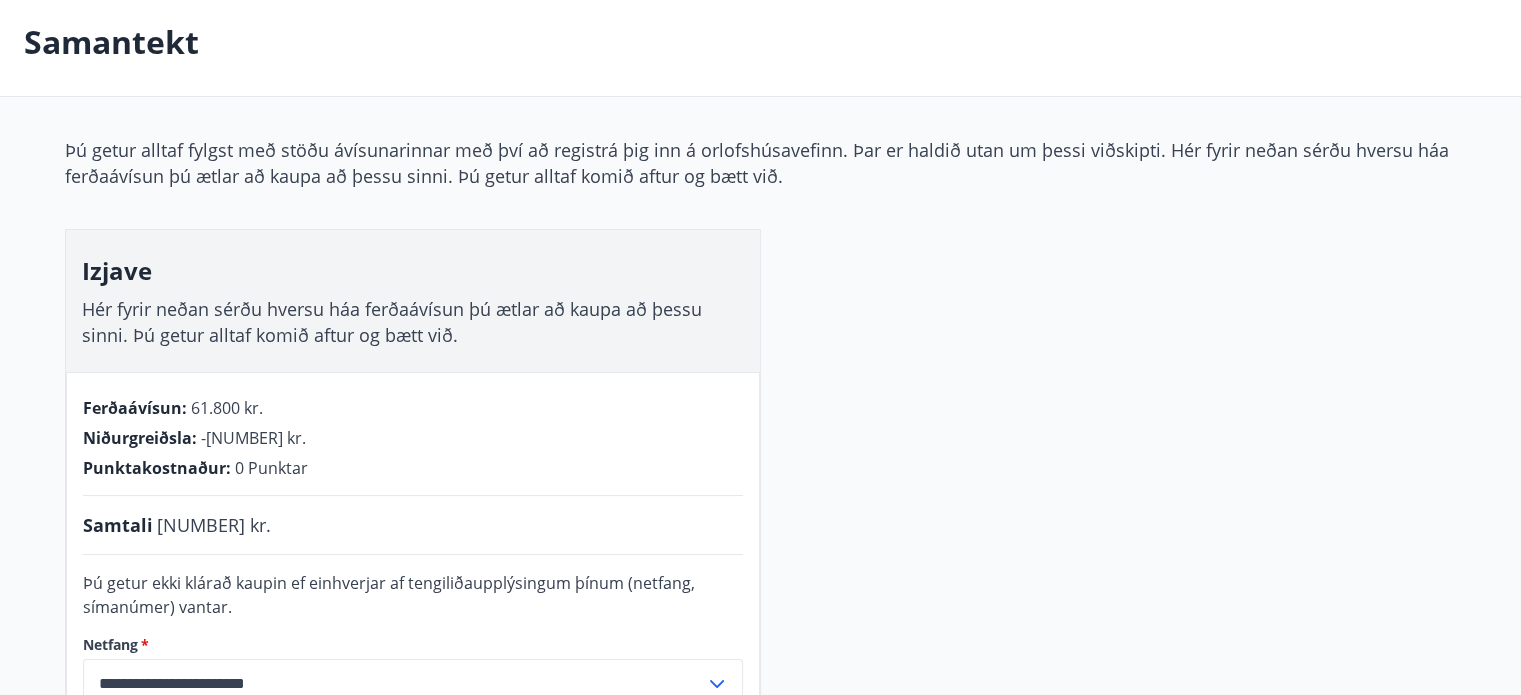 scroll, scrollTop: 0, scrollLeft: 0, axis: both 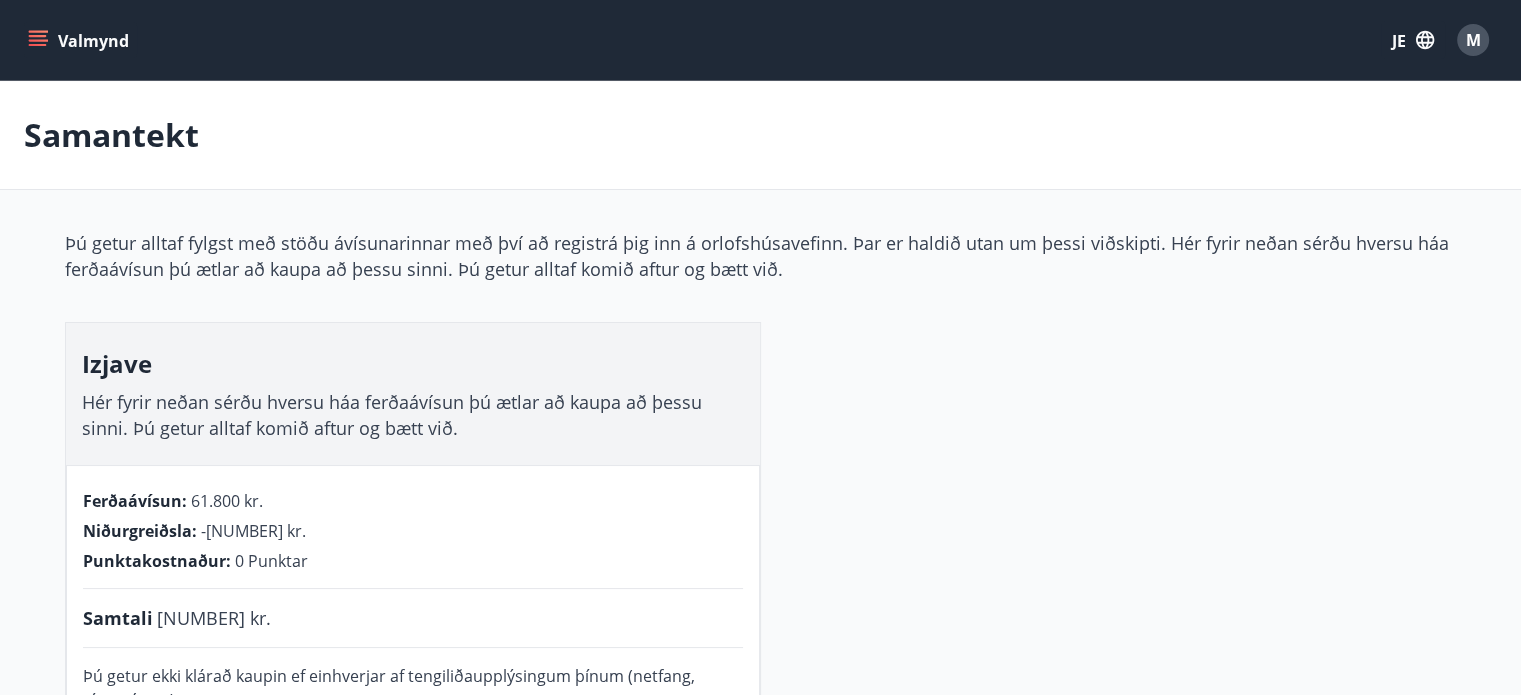 click 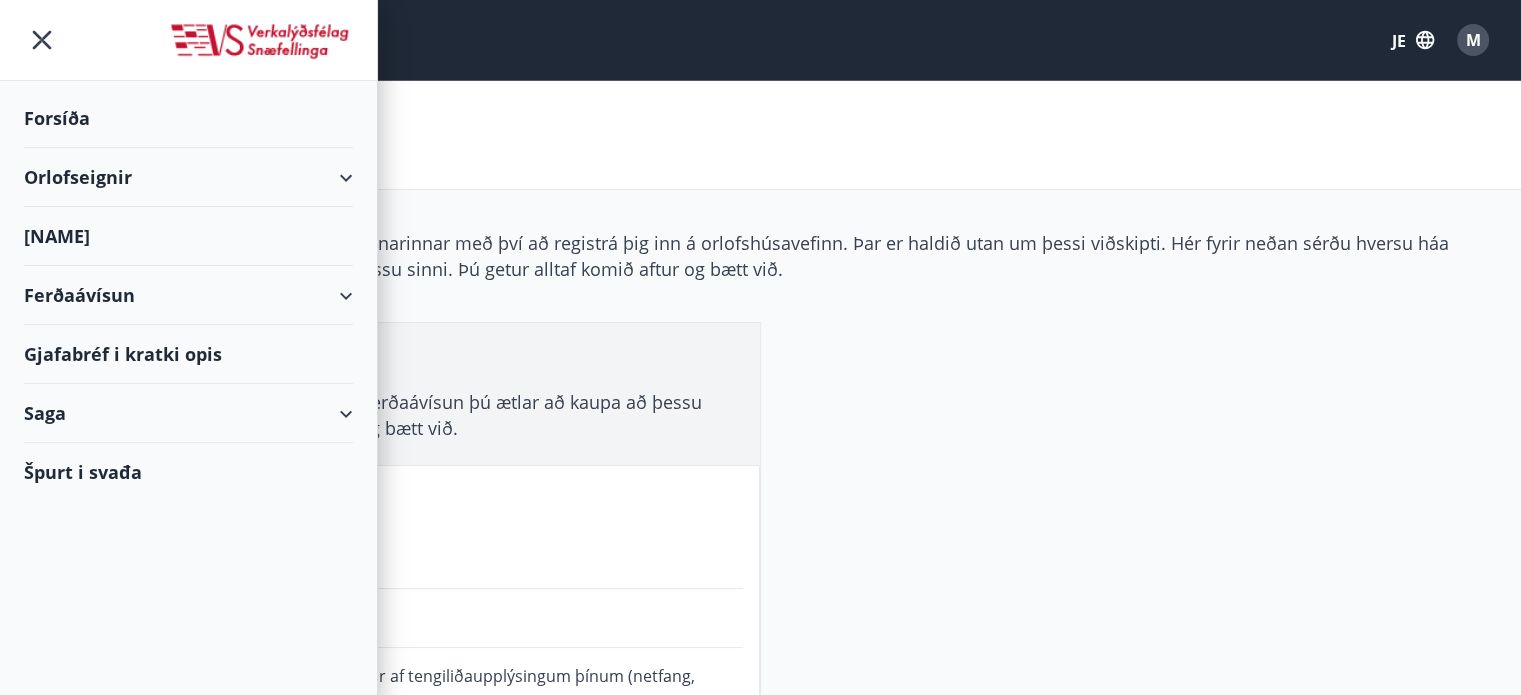 click on "Samantekt" at bounding box center [760, 135] 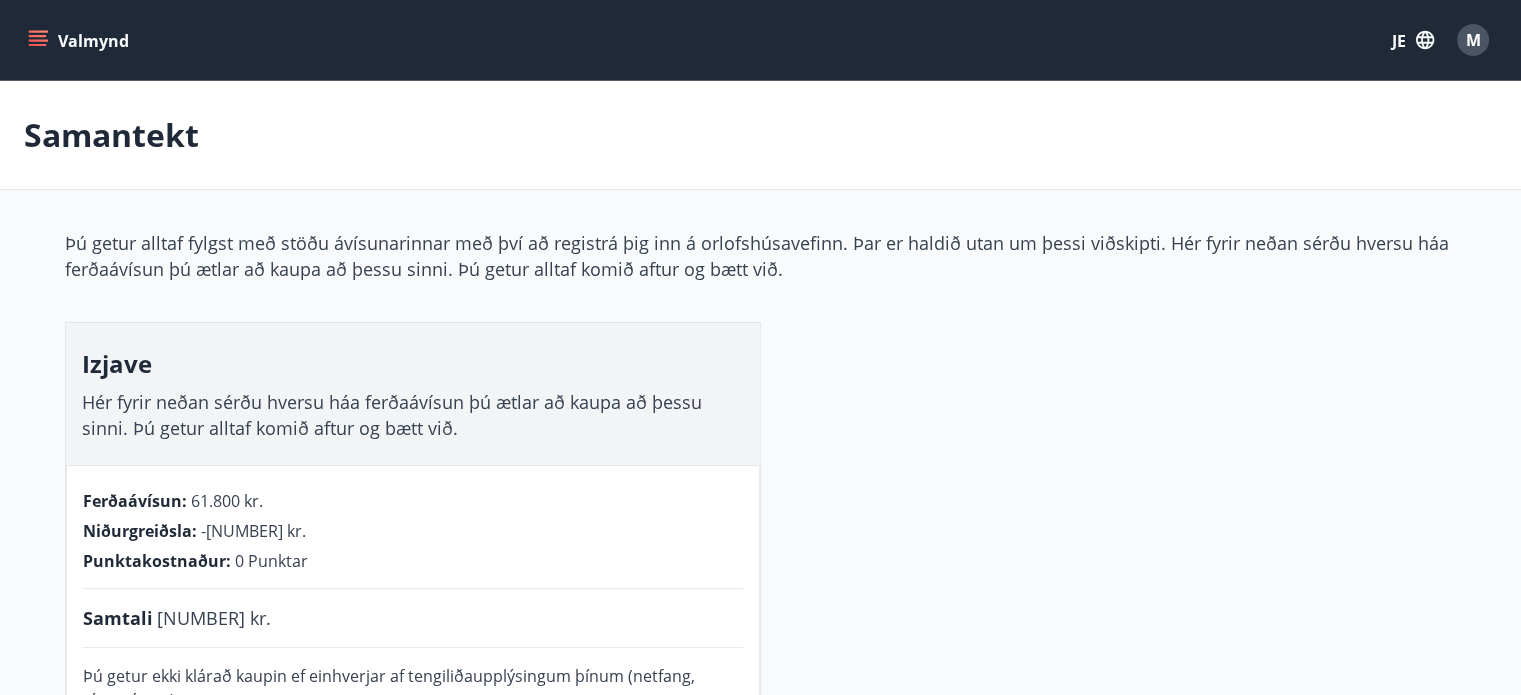 click 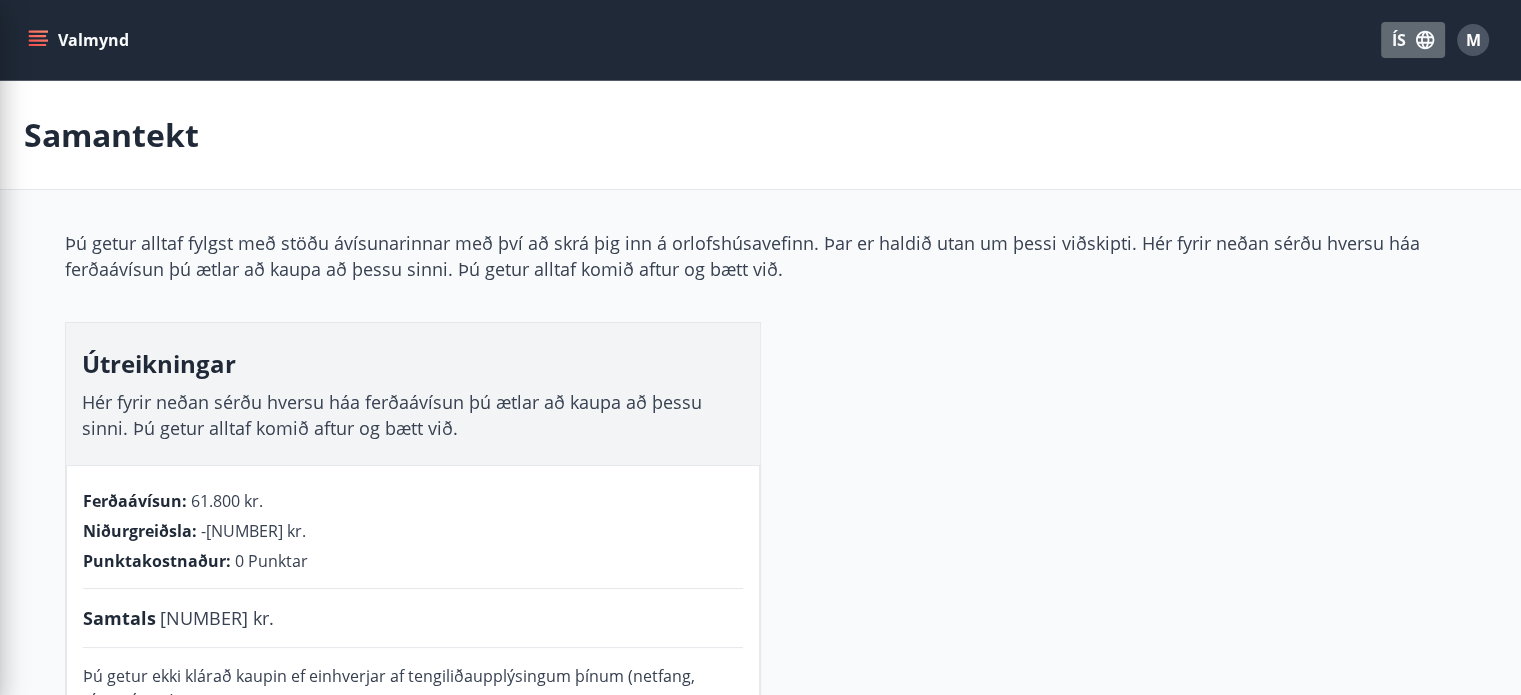 click 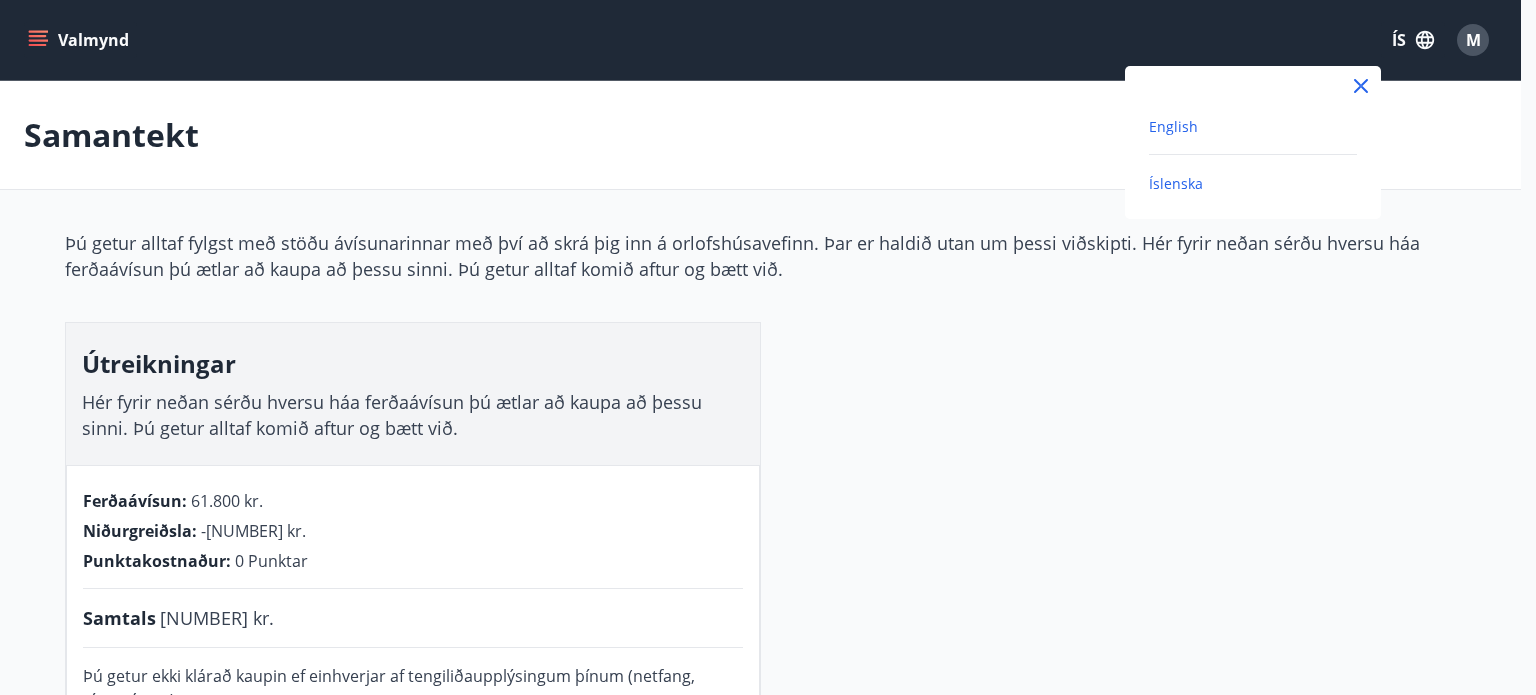 click on "English" at bounding box center [1173, 126] 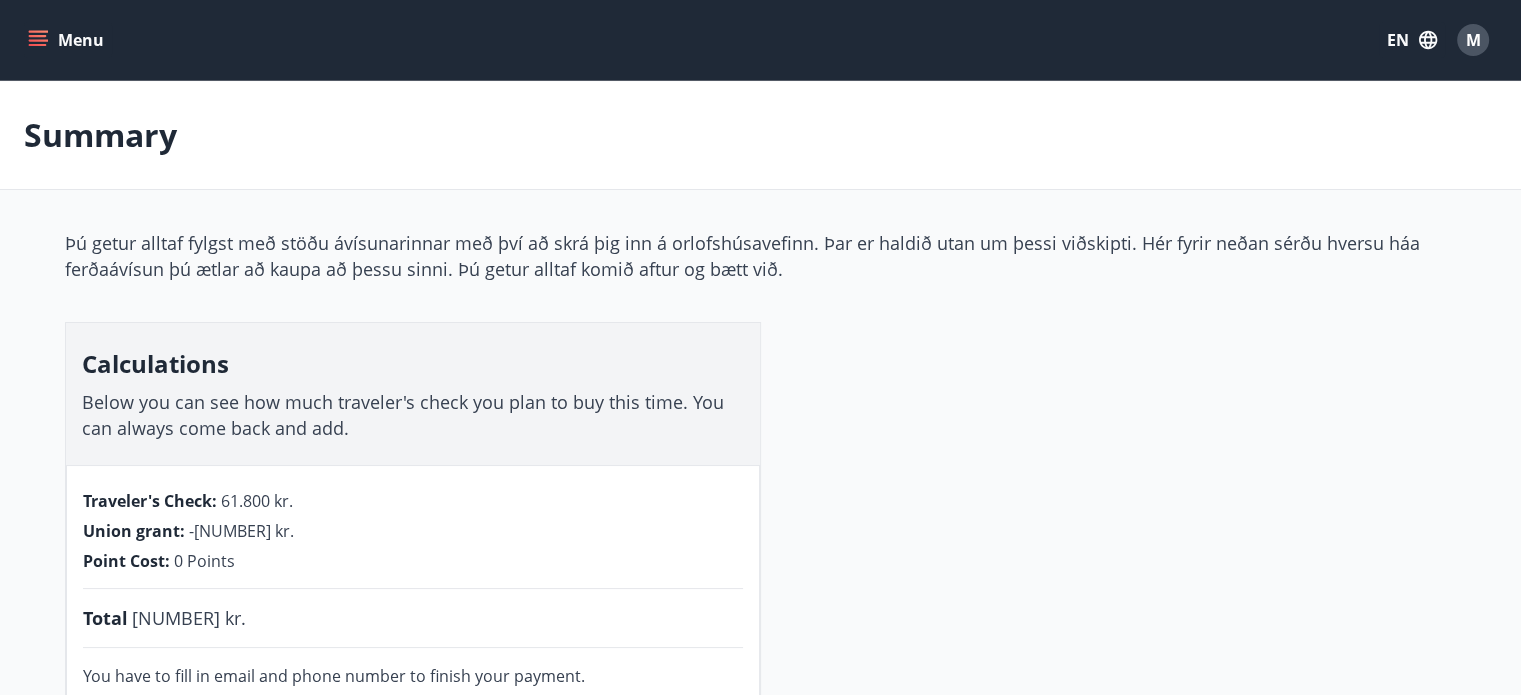 click on "Menu" at bounding box center [68, 40] 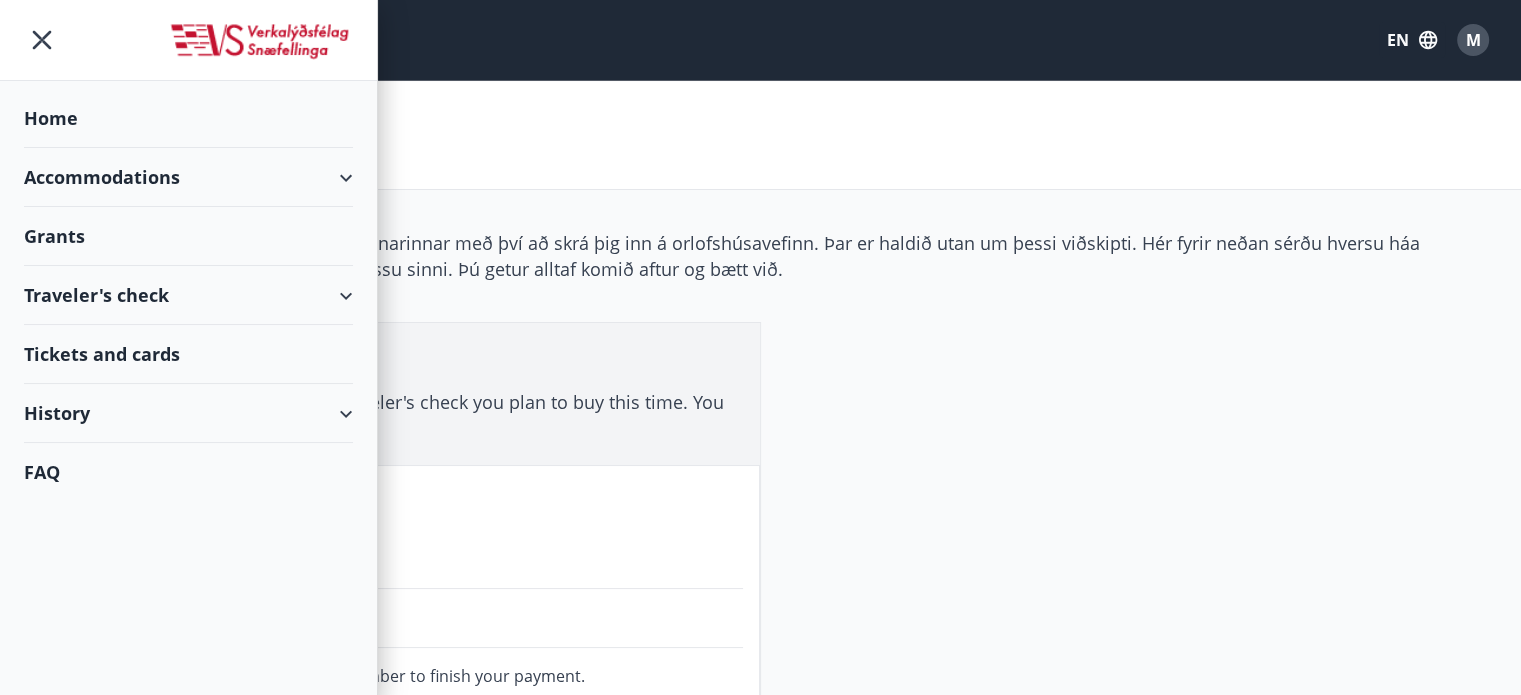 click on "Tickets and cards" at bounding box center (188, 354) 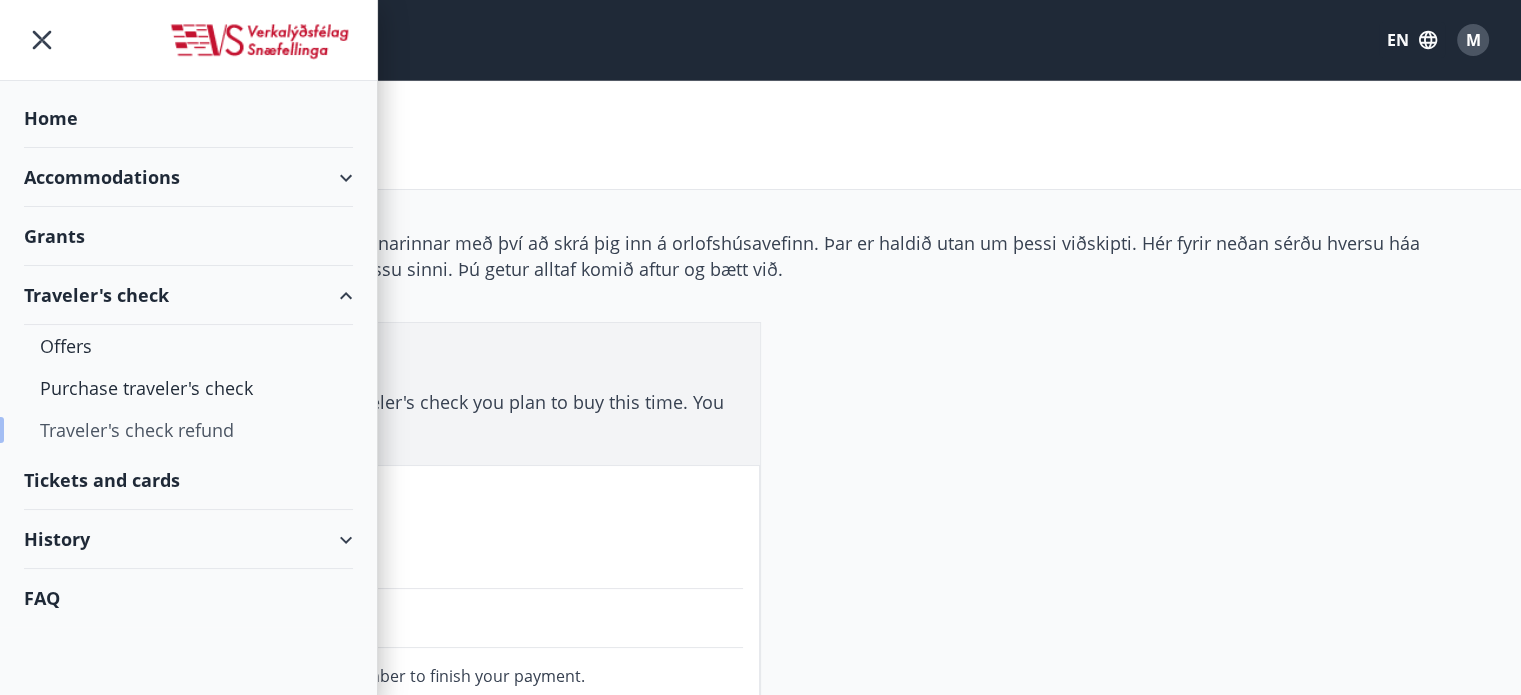 click on "Traveler's check refund" at bounding box center (188, 430) 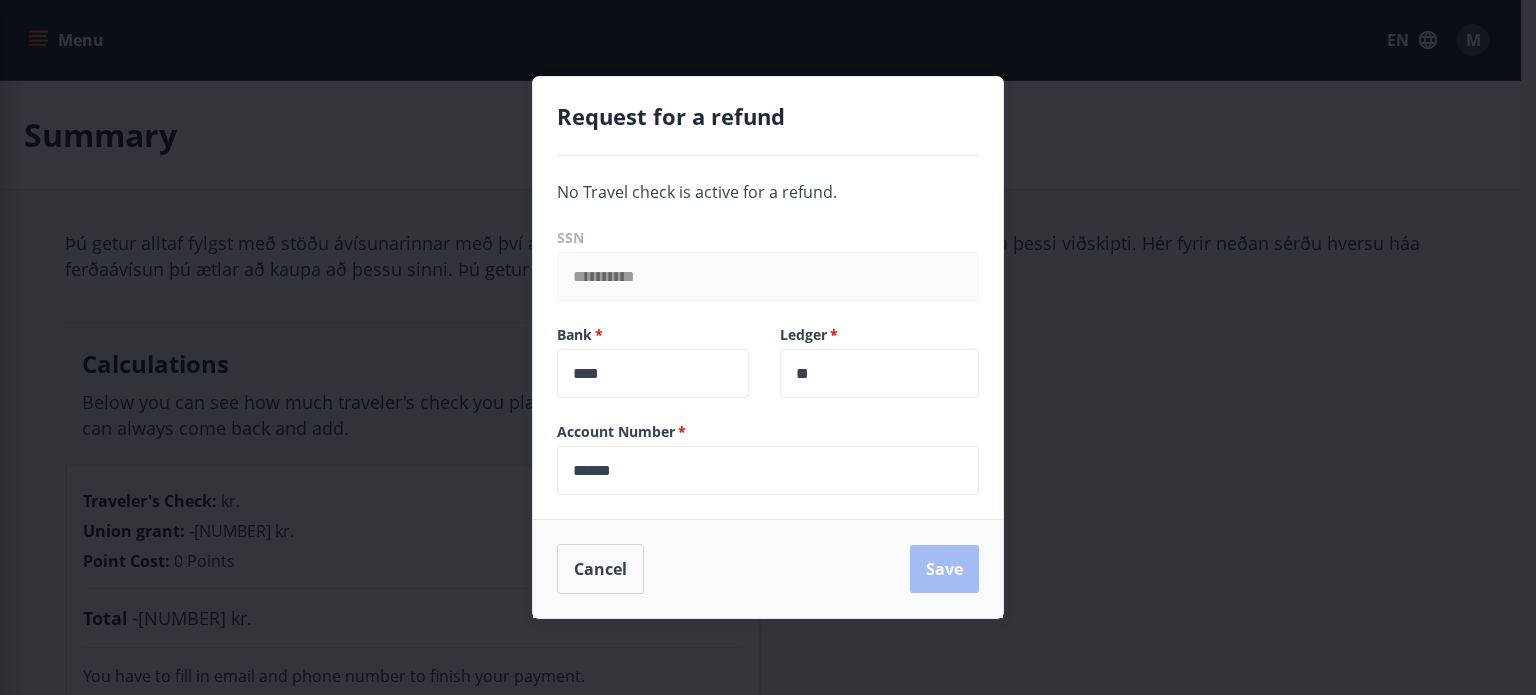 click on "**********" at bounding box center (768, 347) 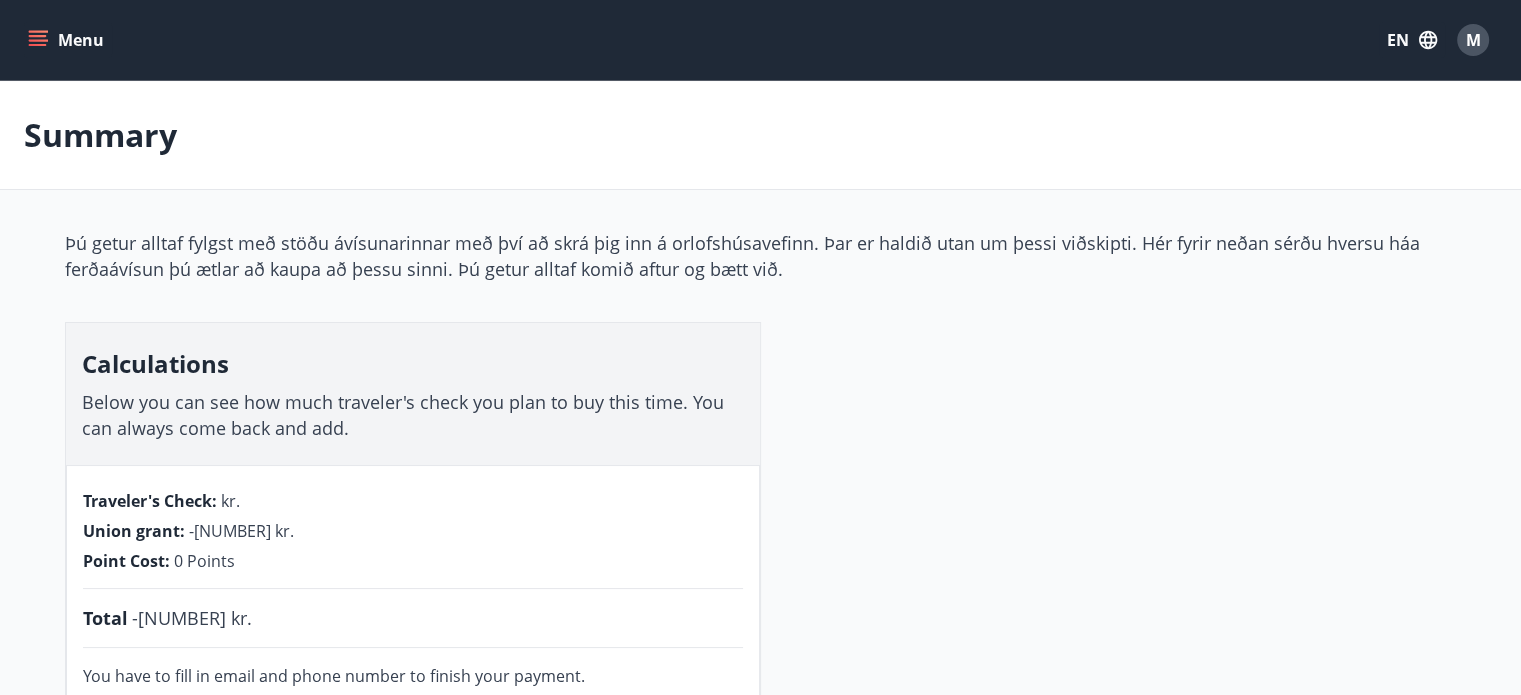 click on "Menu" at bounding box center [68, 40] 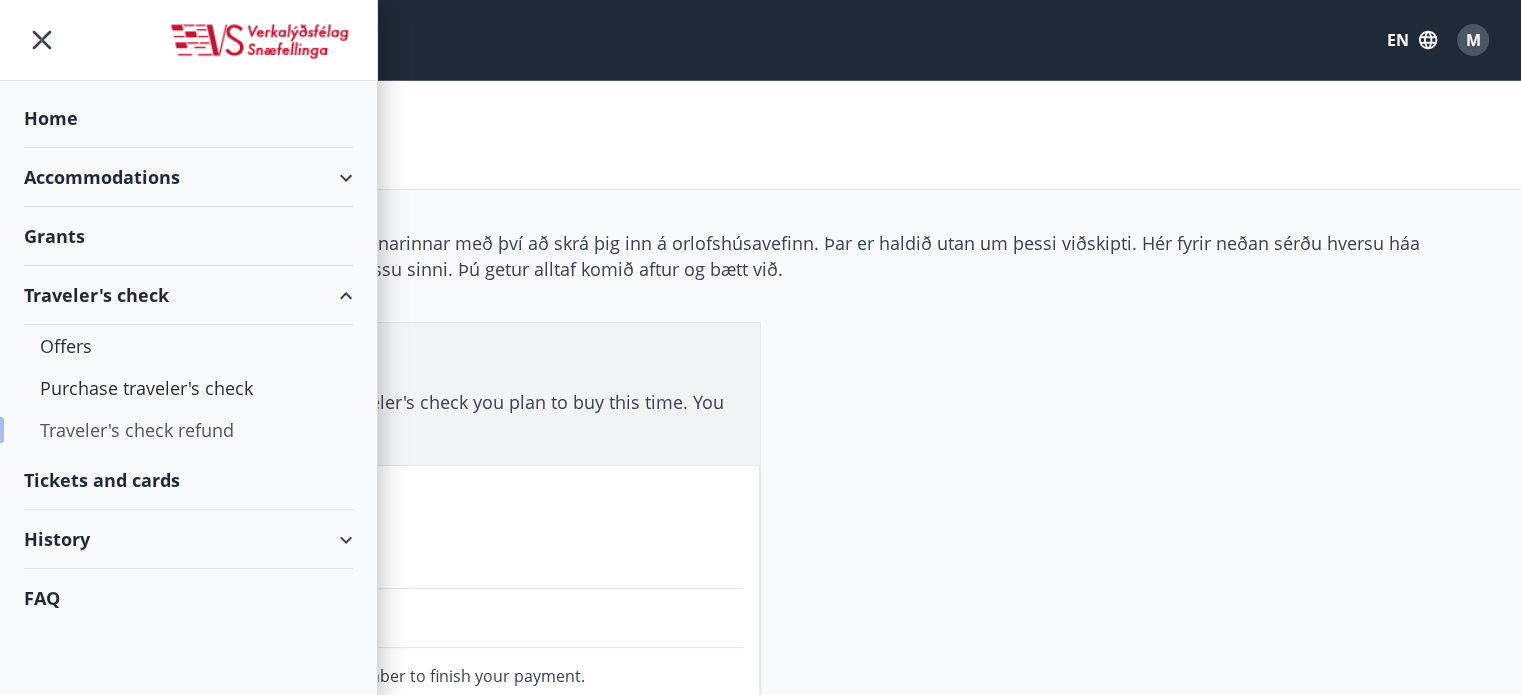 click on "Traveler's check refund" at bounding box center (188, 430) 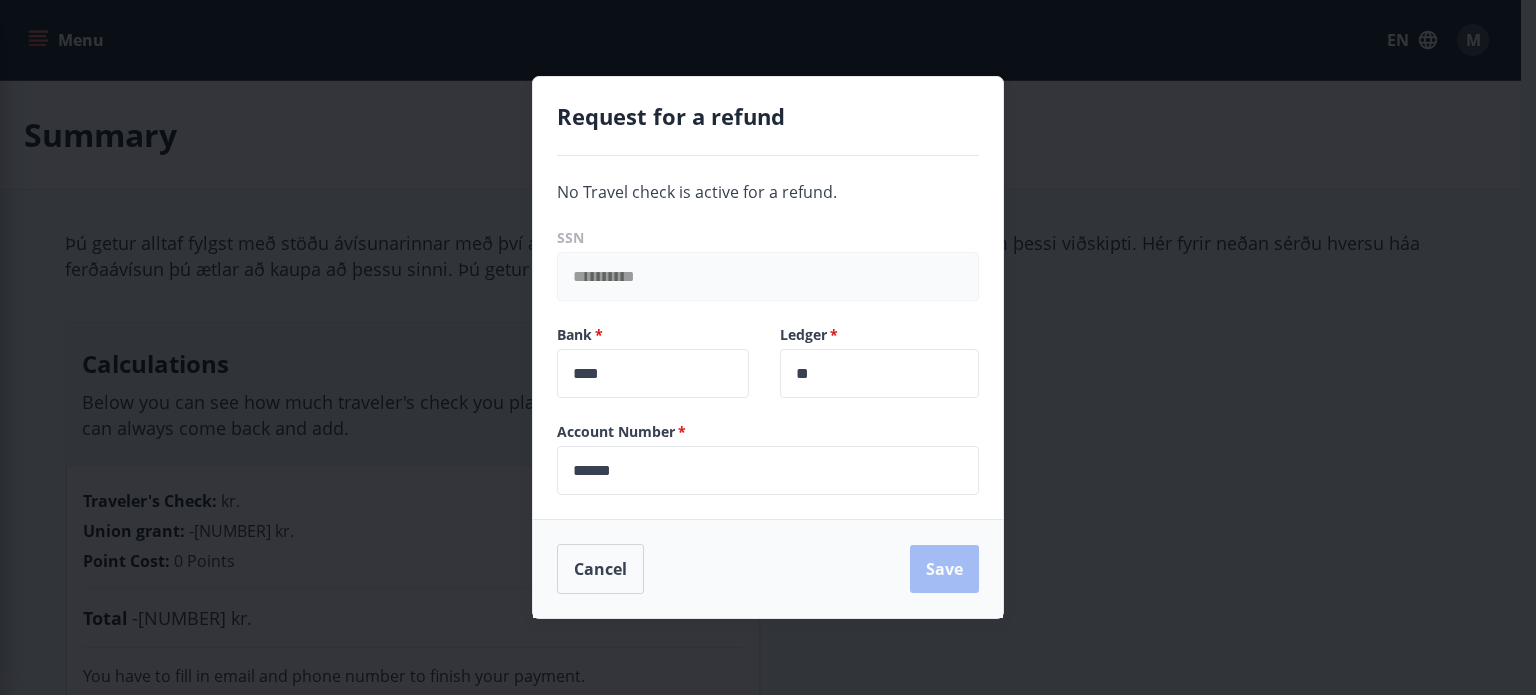 click on "Cancel Save" at bounding box center (768, 569) 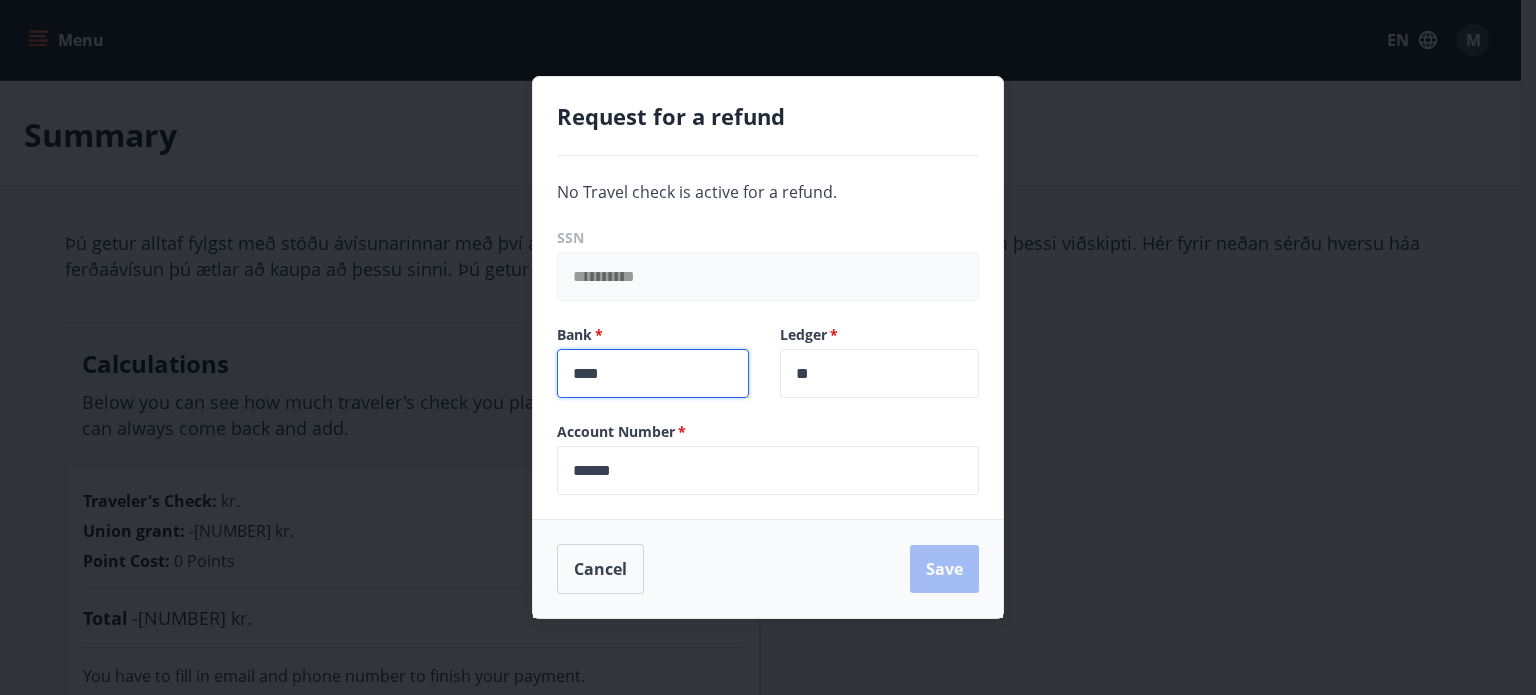 click on "****" at bounding box center (653, 373) 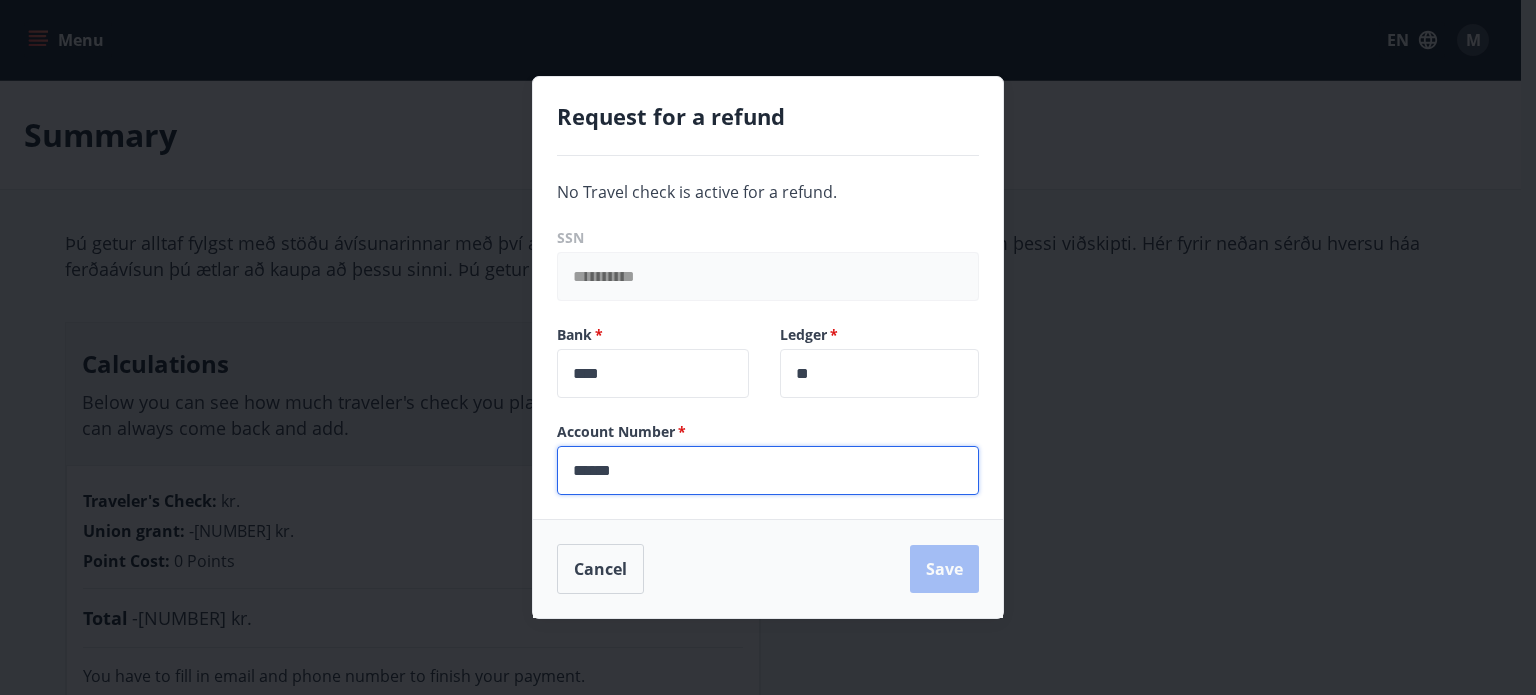 click on "******" at bounding box center (768, 470) 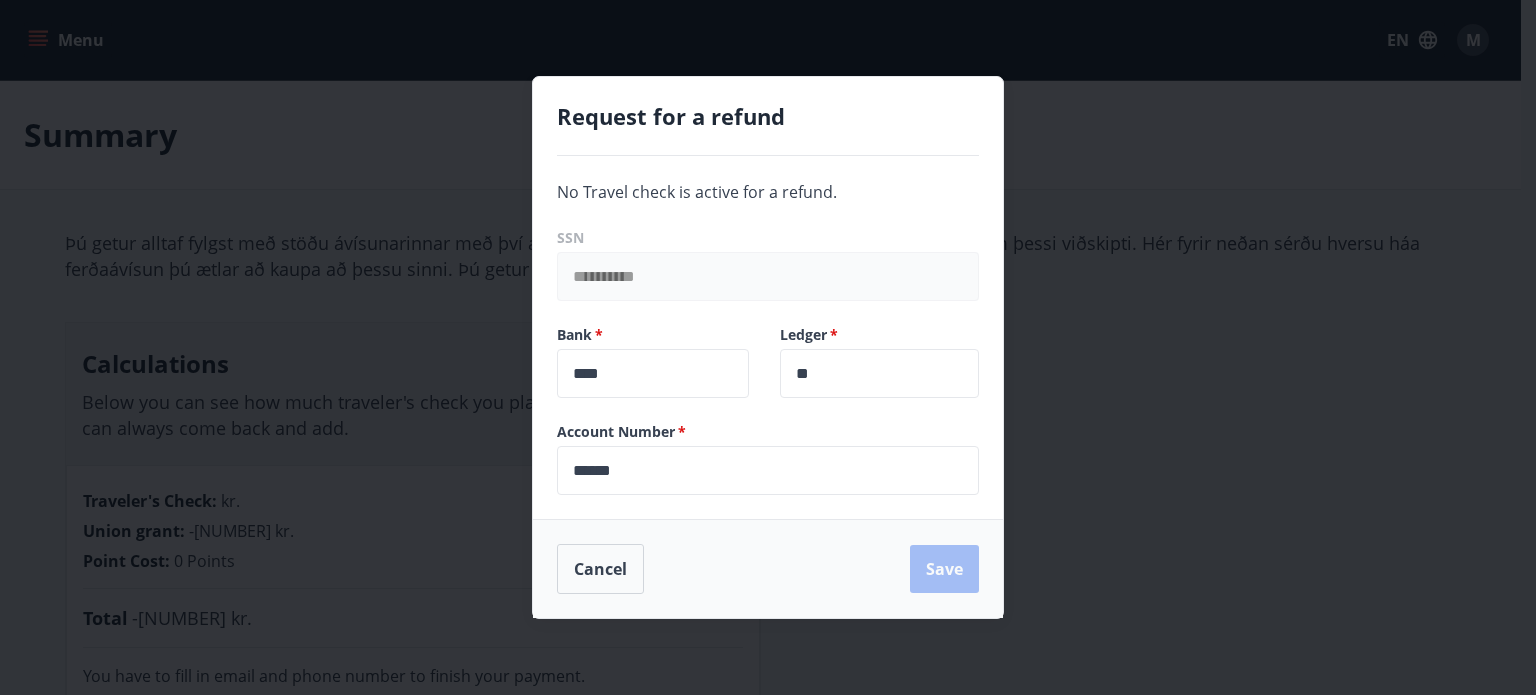 click on "**********" at bounding box center [768, 347] 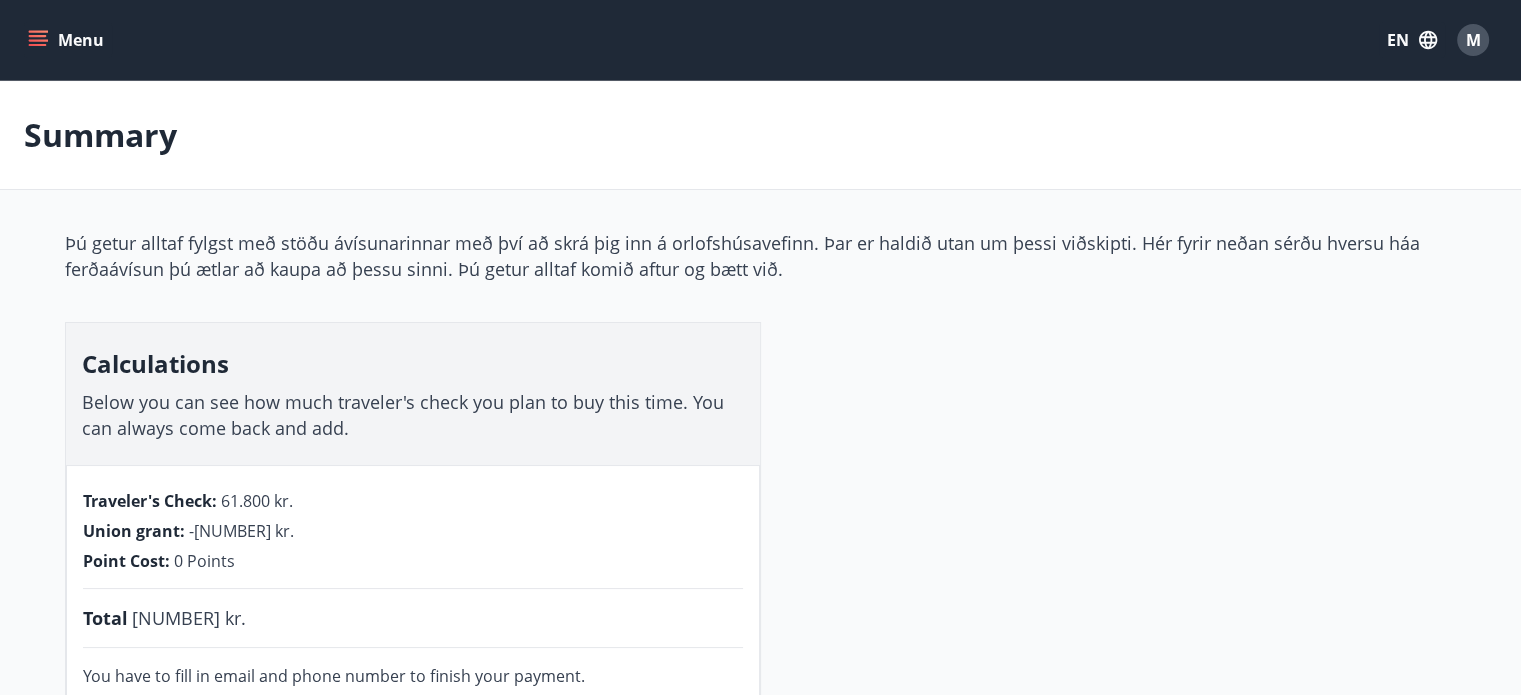 click on "Menu" at bounding box center (68, 40) 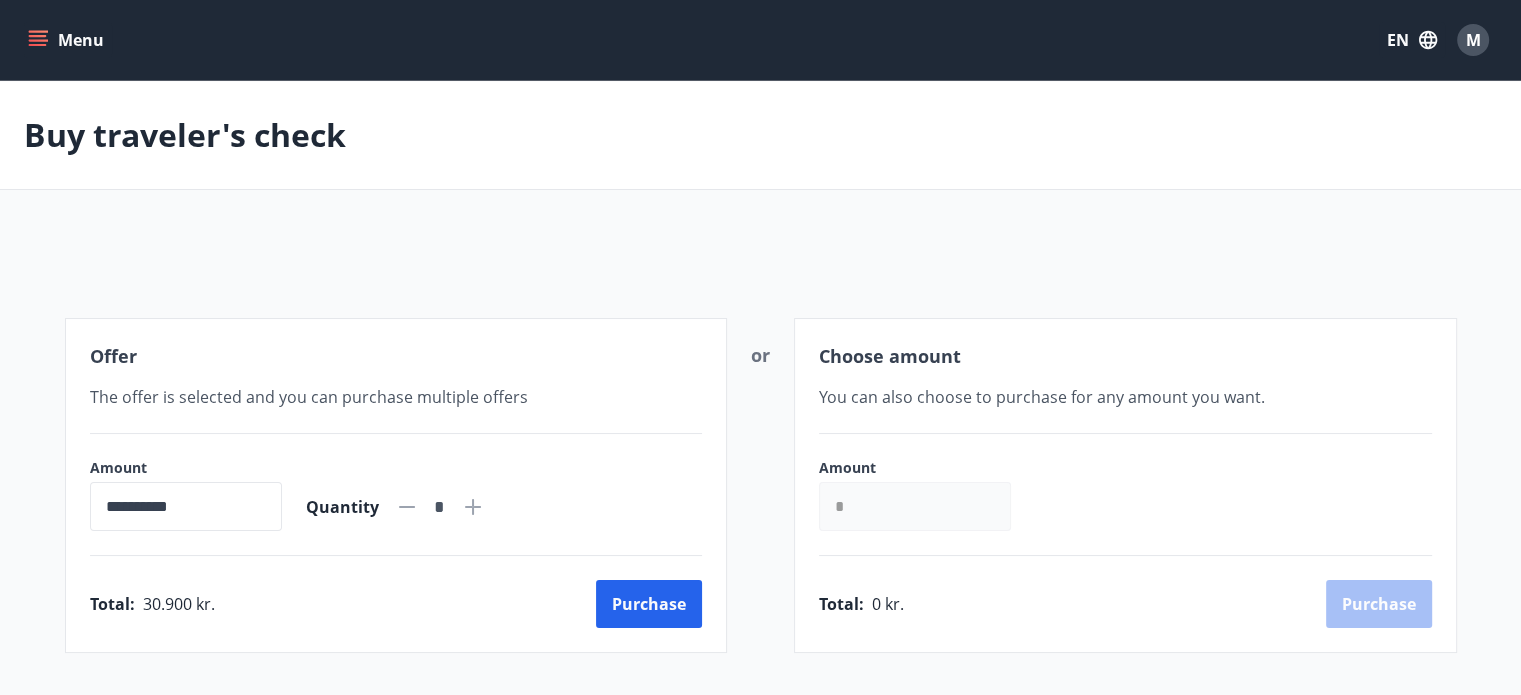 scroll, scrollTop: 204, scrollLeft: 0, axis: vertical 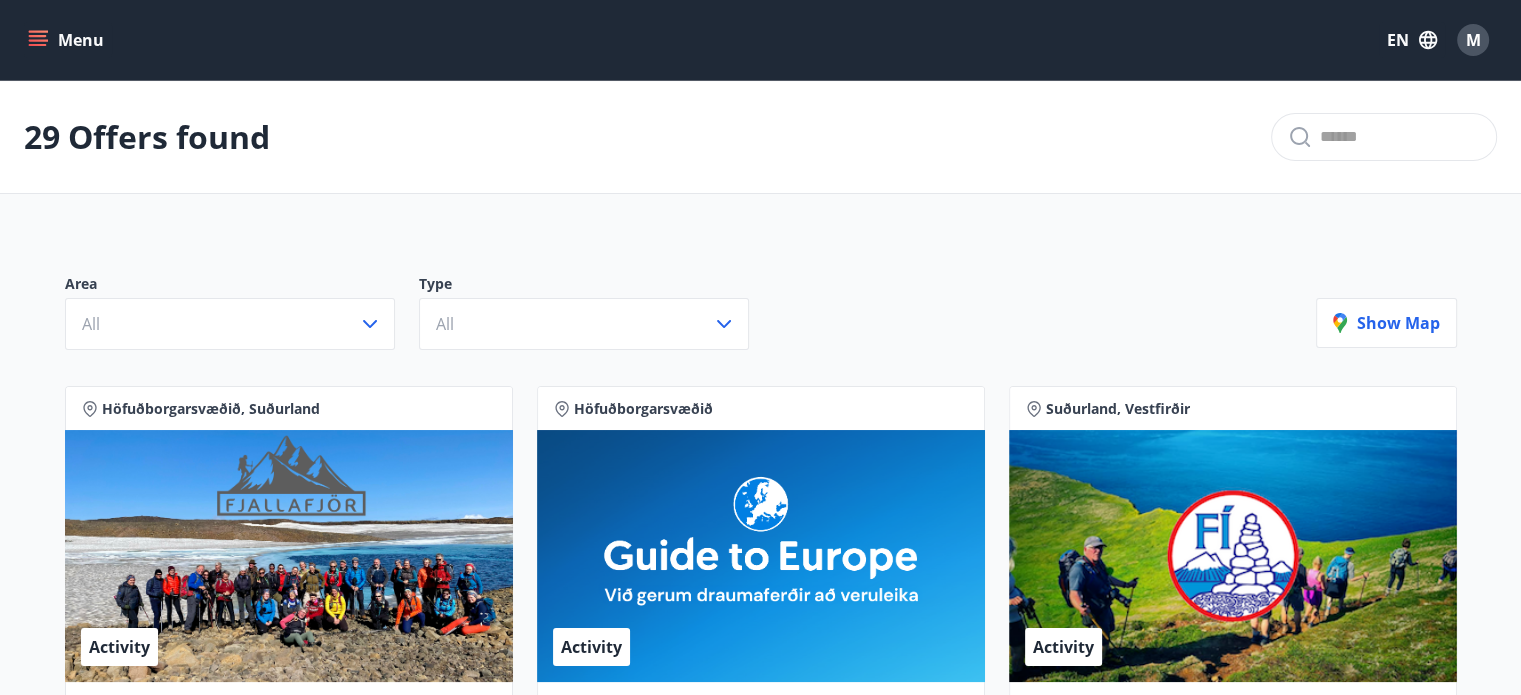 click on "M" at bounding box center [1473, 40] 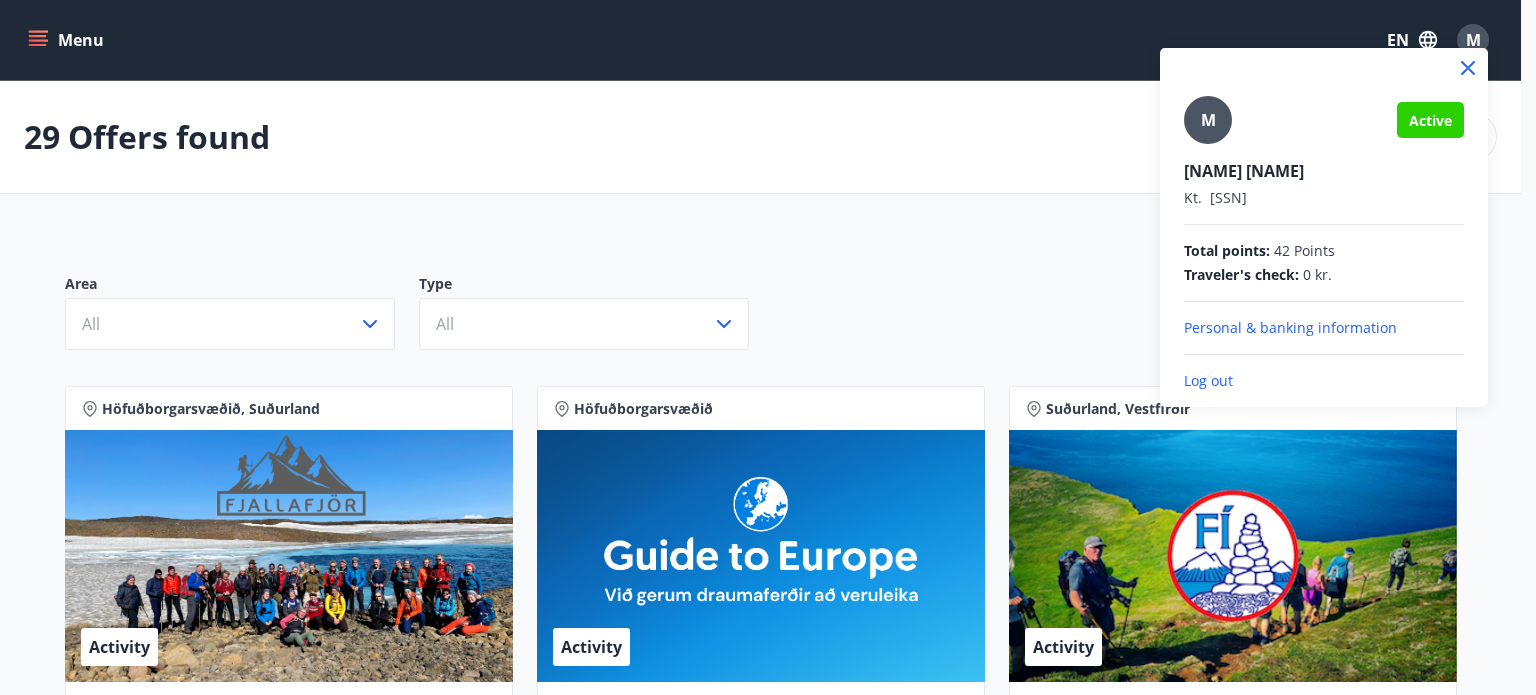 click on "Log out" at bounding box center [1324, 381] 